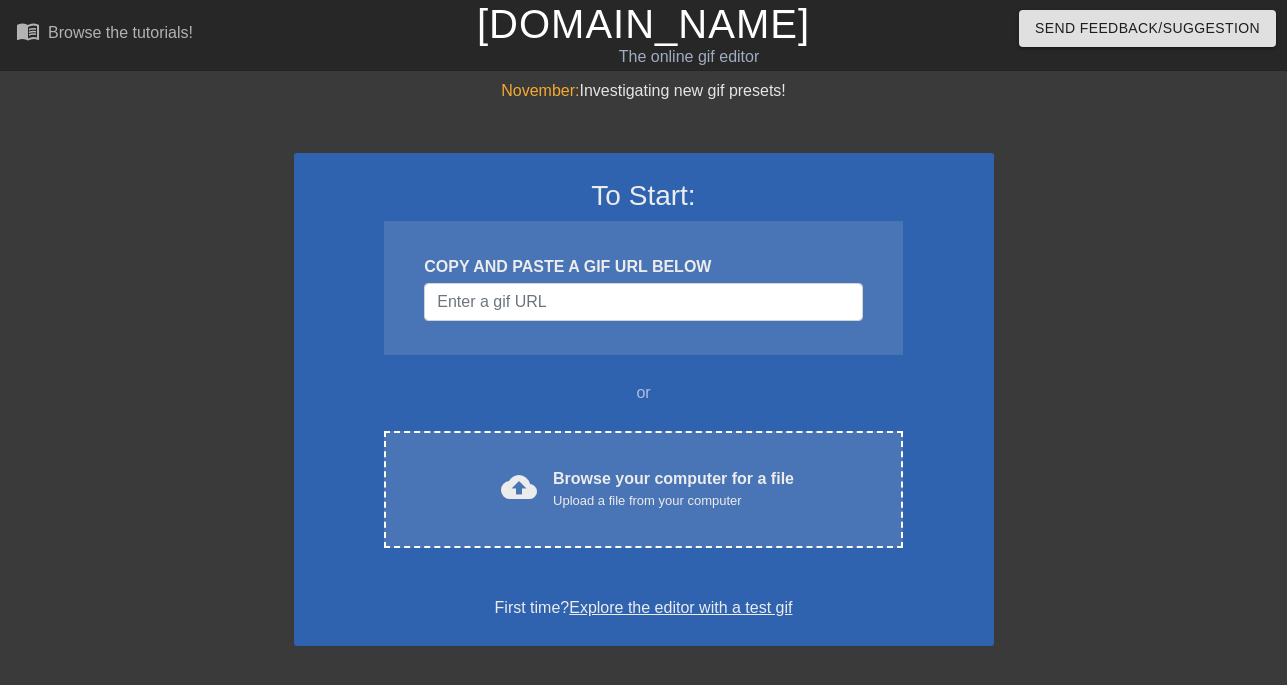 scroll, scrollTop: 0, scrollLeft: 0, axis: both 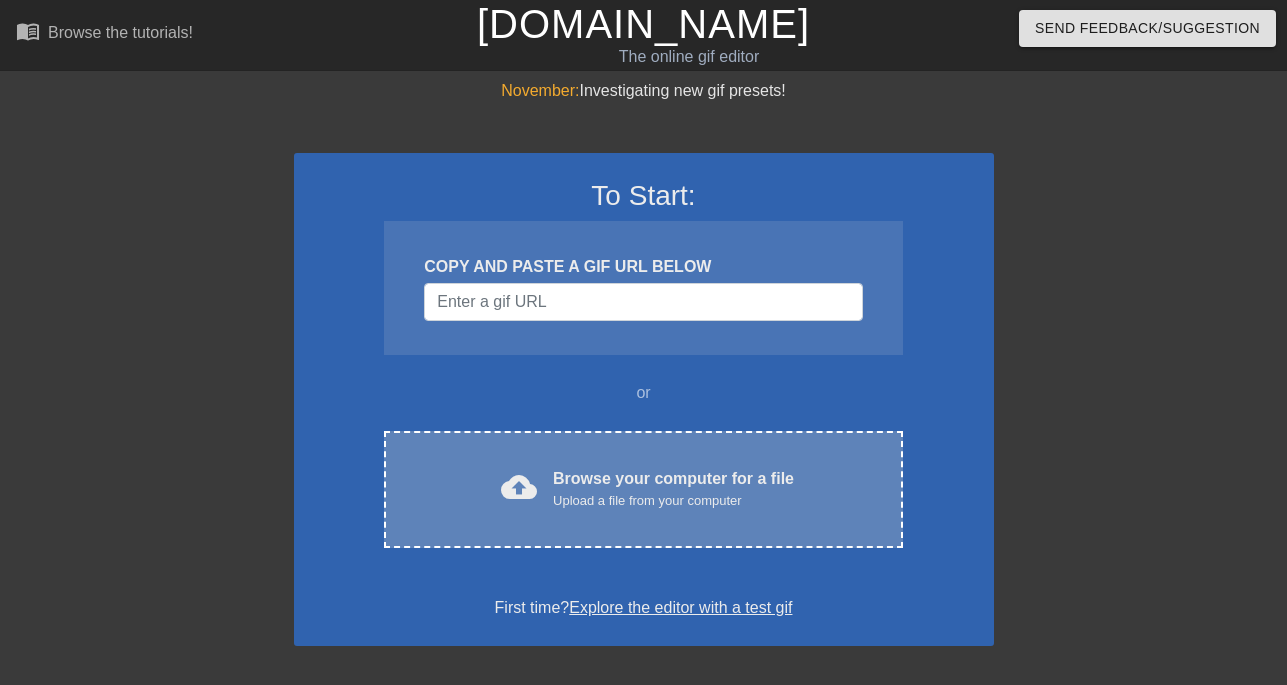 click on "cloud_upload Browse your computer for a file Upload a file from your computer Choose files" at bounding box center [643, 489] 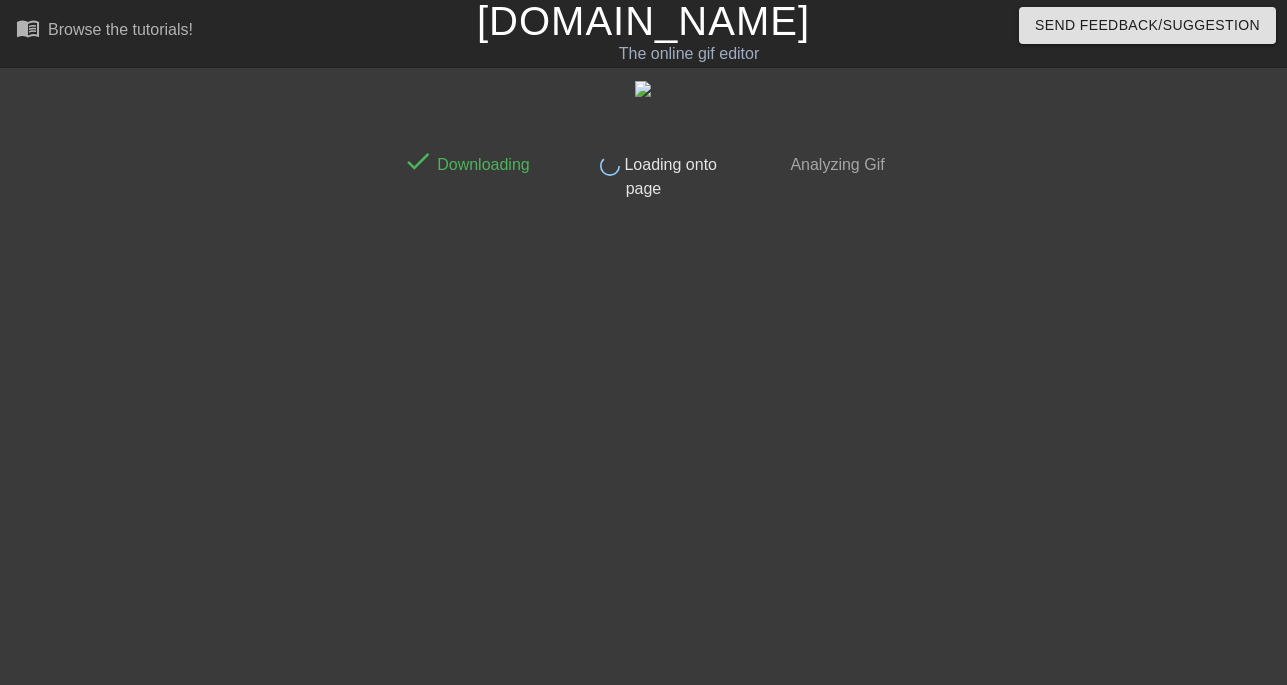 scroll, scrollTop: 0, scrollLeft: 0, axis: both 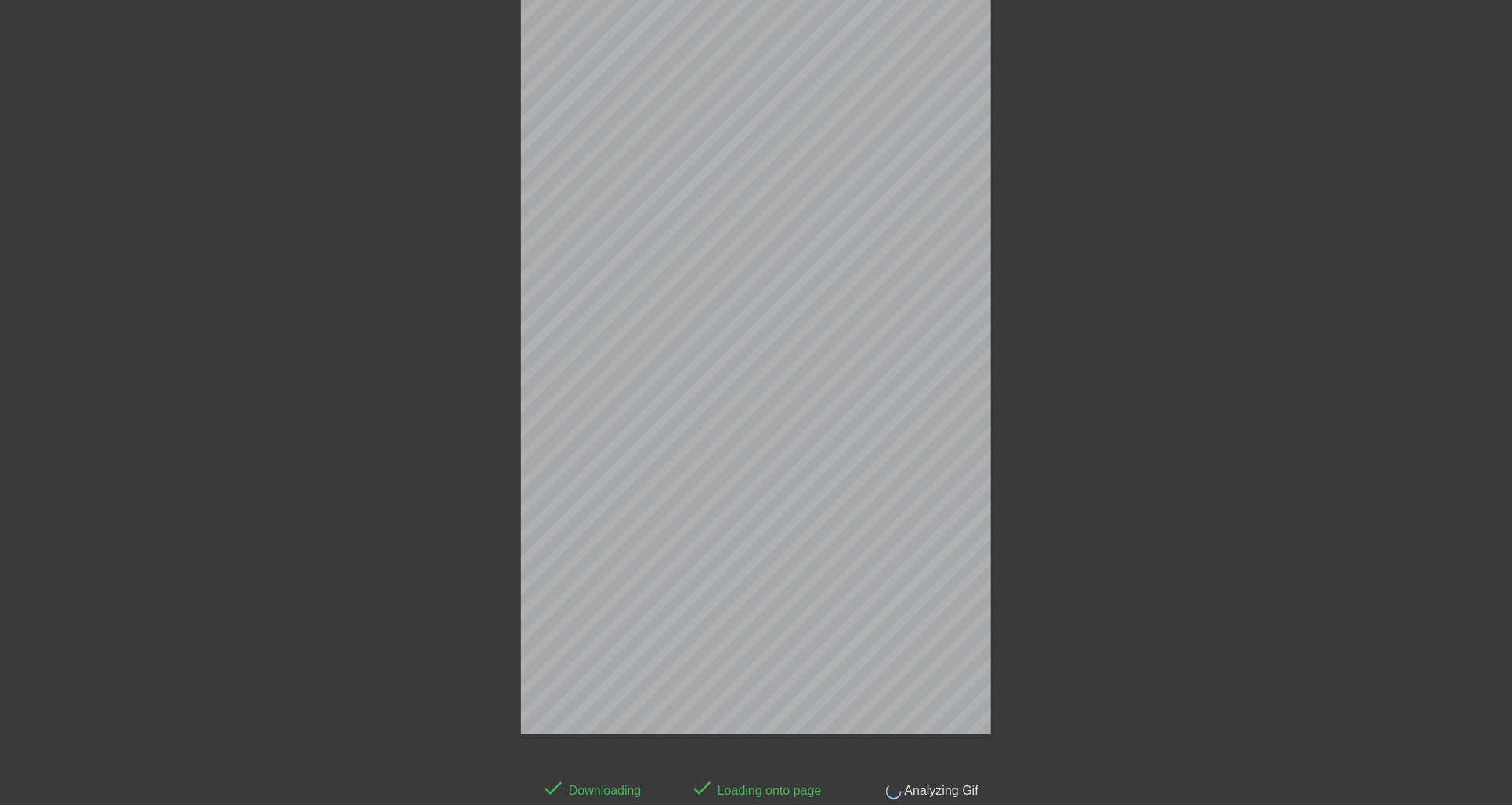 click on "done   Downloading done   Loading onto page done   Analyzing Gif" at bounding box center [756, 258] 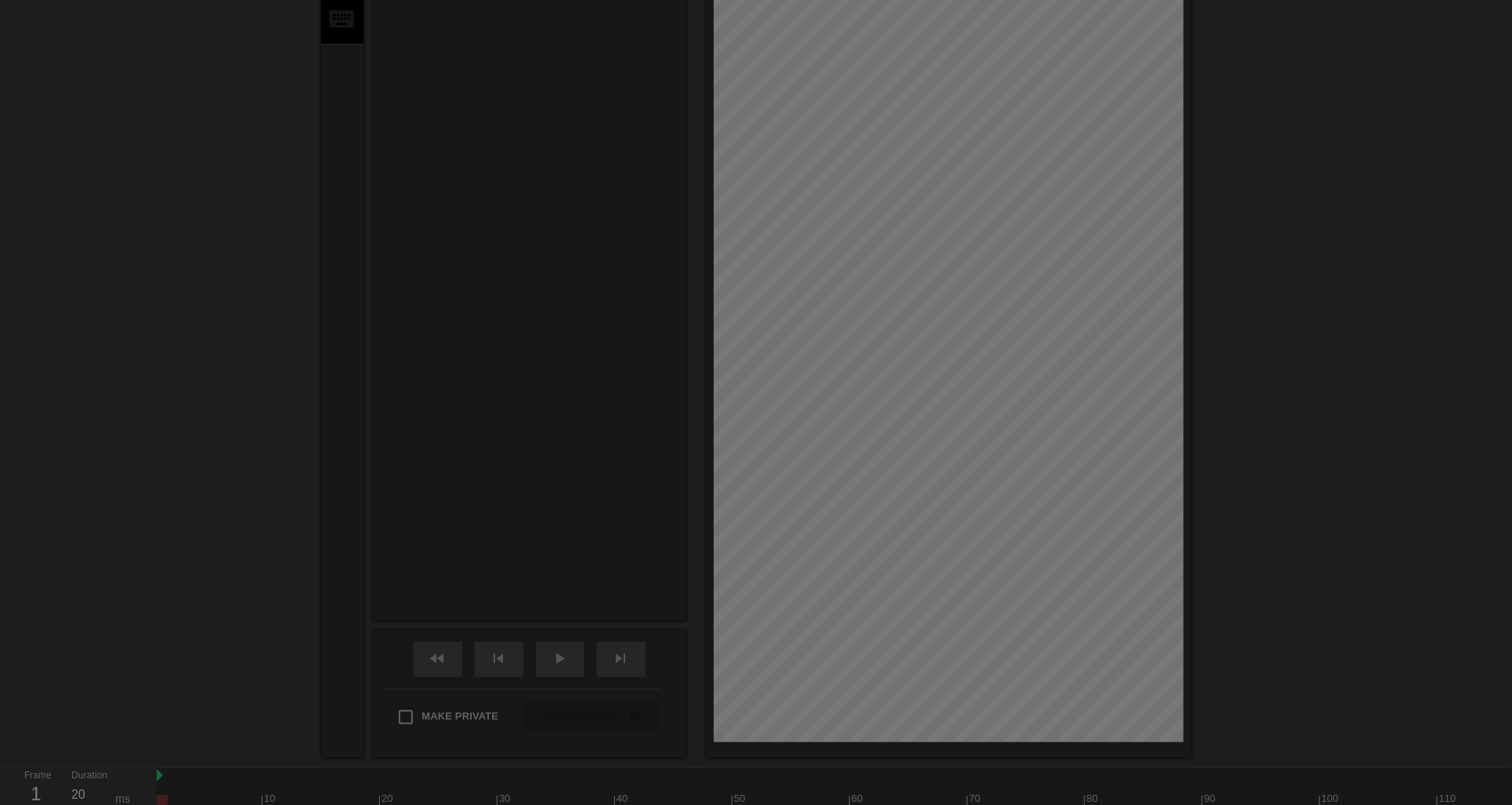 scroll, scrollTop: 38, scrollLeft: 0, axis: vertical 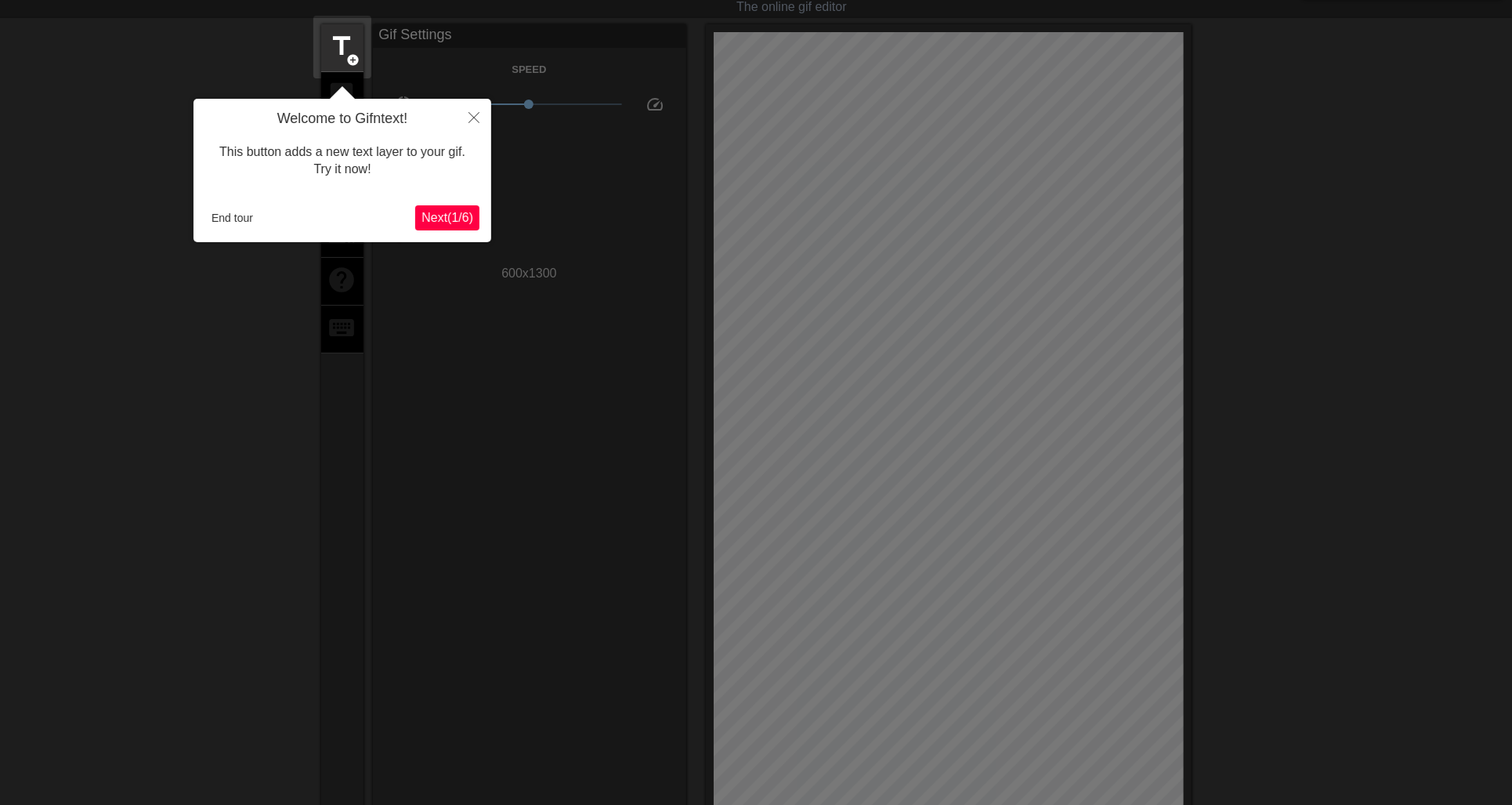 click on "This button adds a new text layer to your gif. Try it now!" at bounding box center (342, 161) 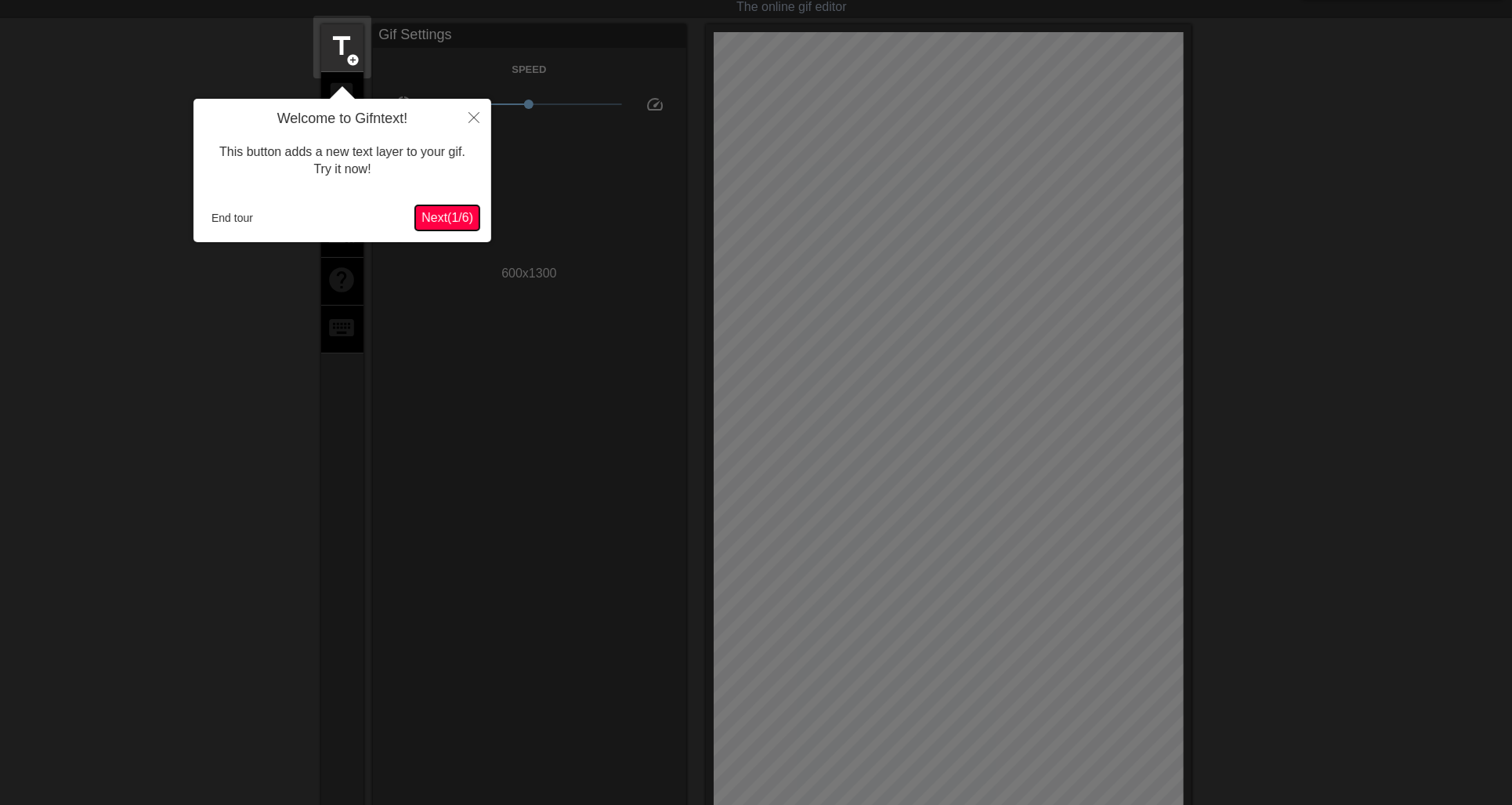 click on "Next  ( 1 / 6 )" at bounding box center [447, 217] 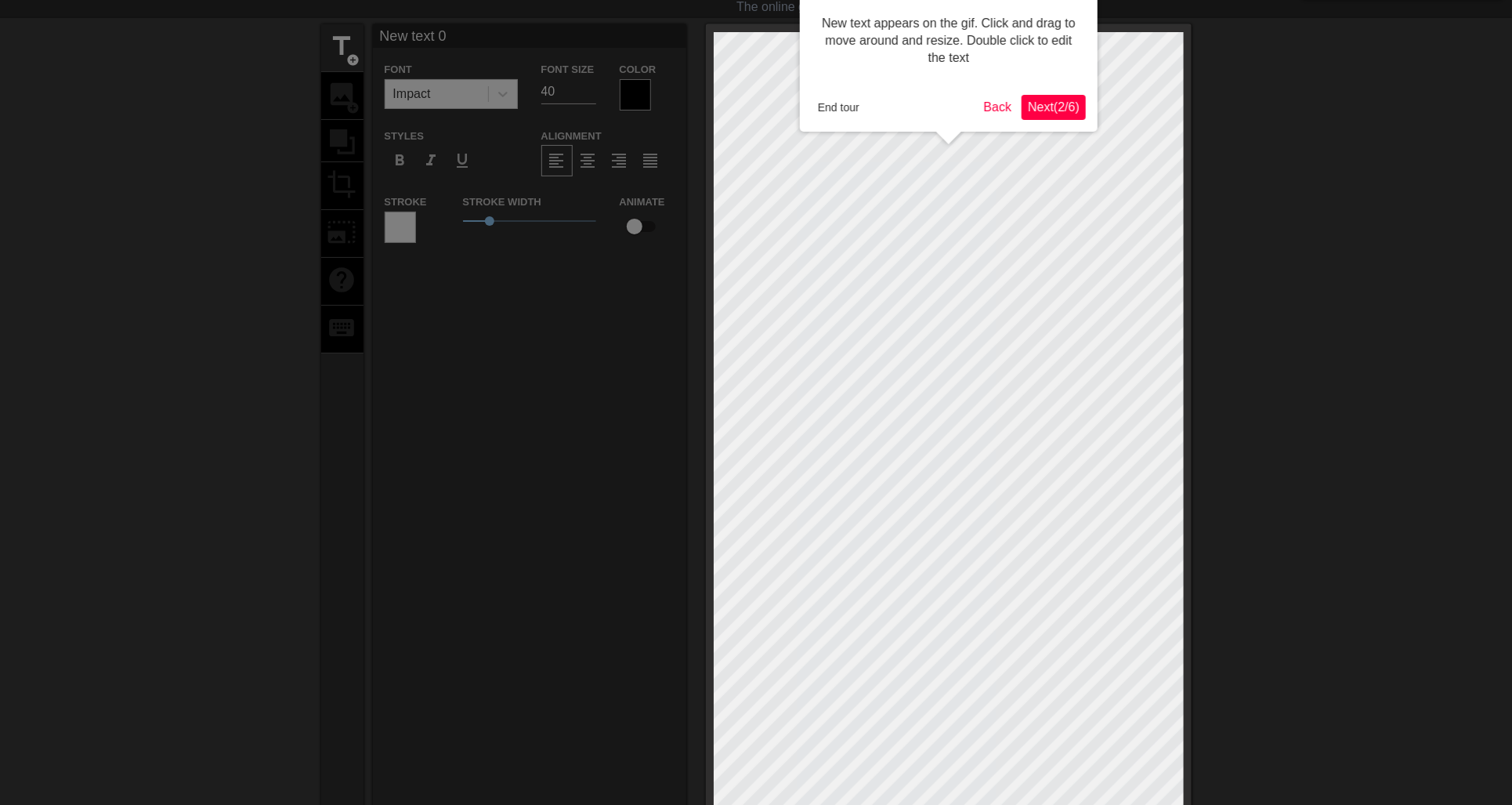 scroll, scrollTop: 0, scrollLeft: 0, axis: both 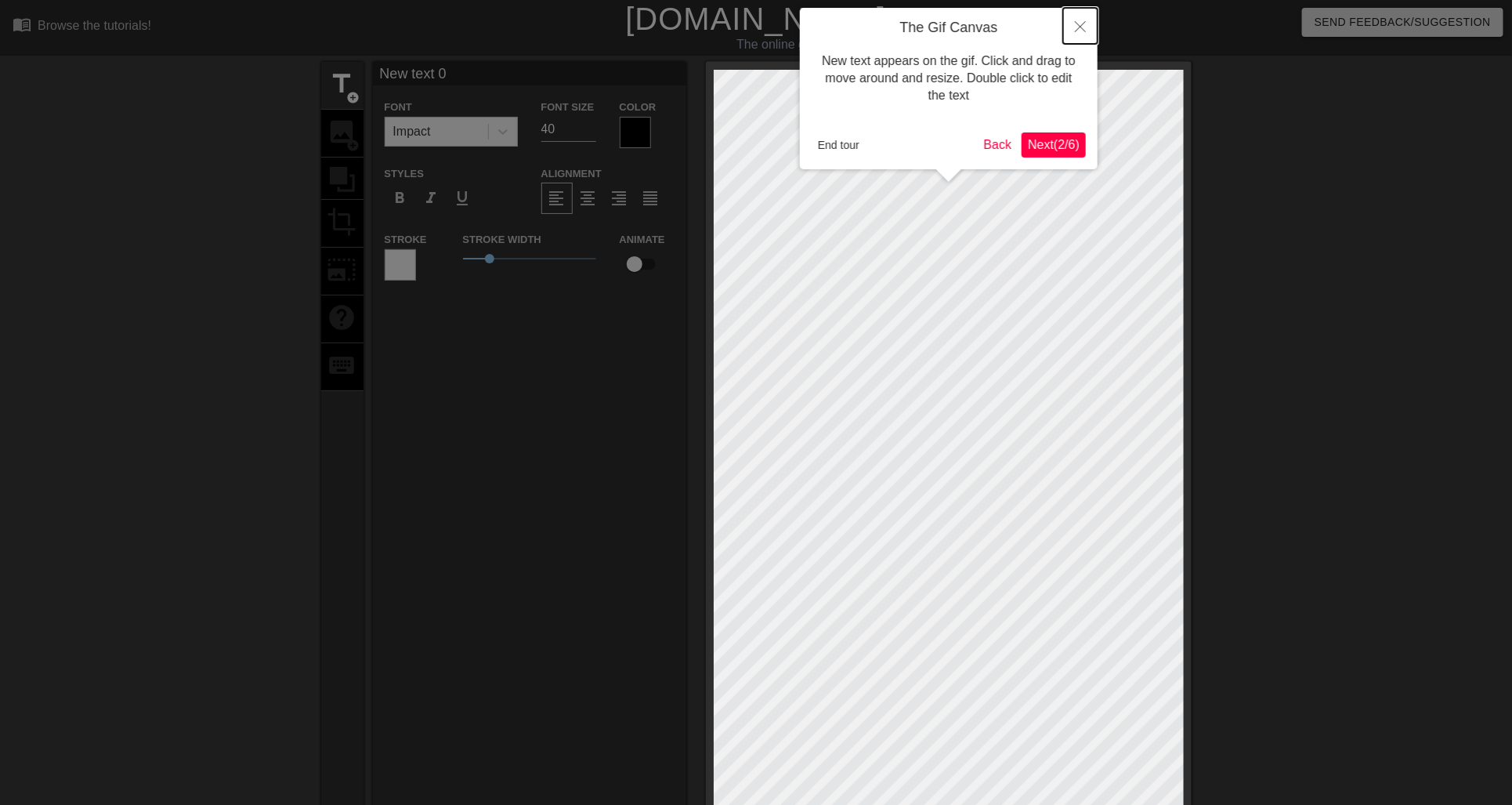 click 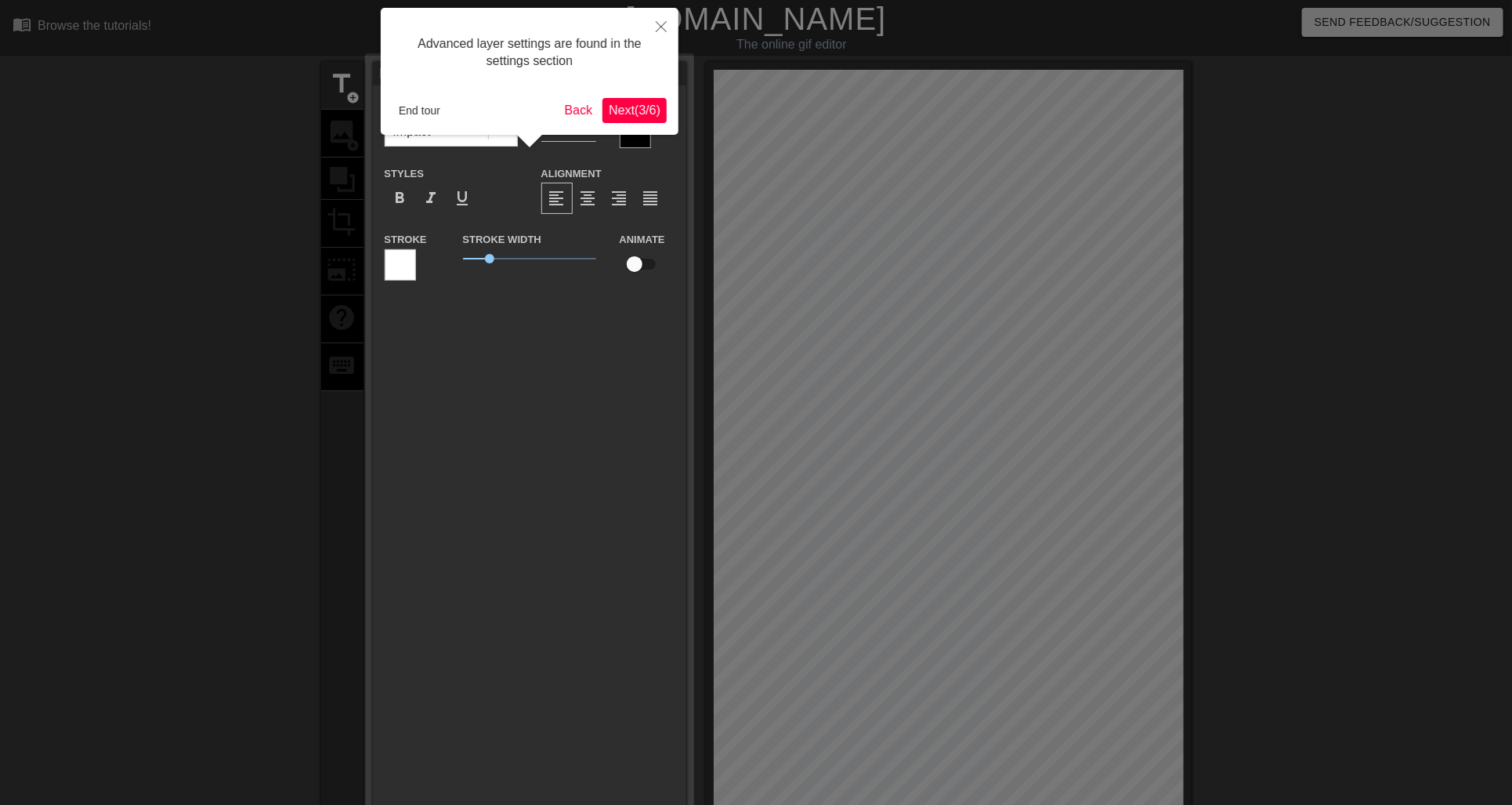 scroll, scrollTop: 38, scrollLeft: 0, axis: vertical 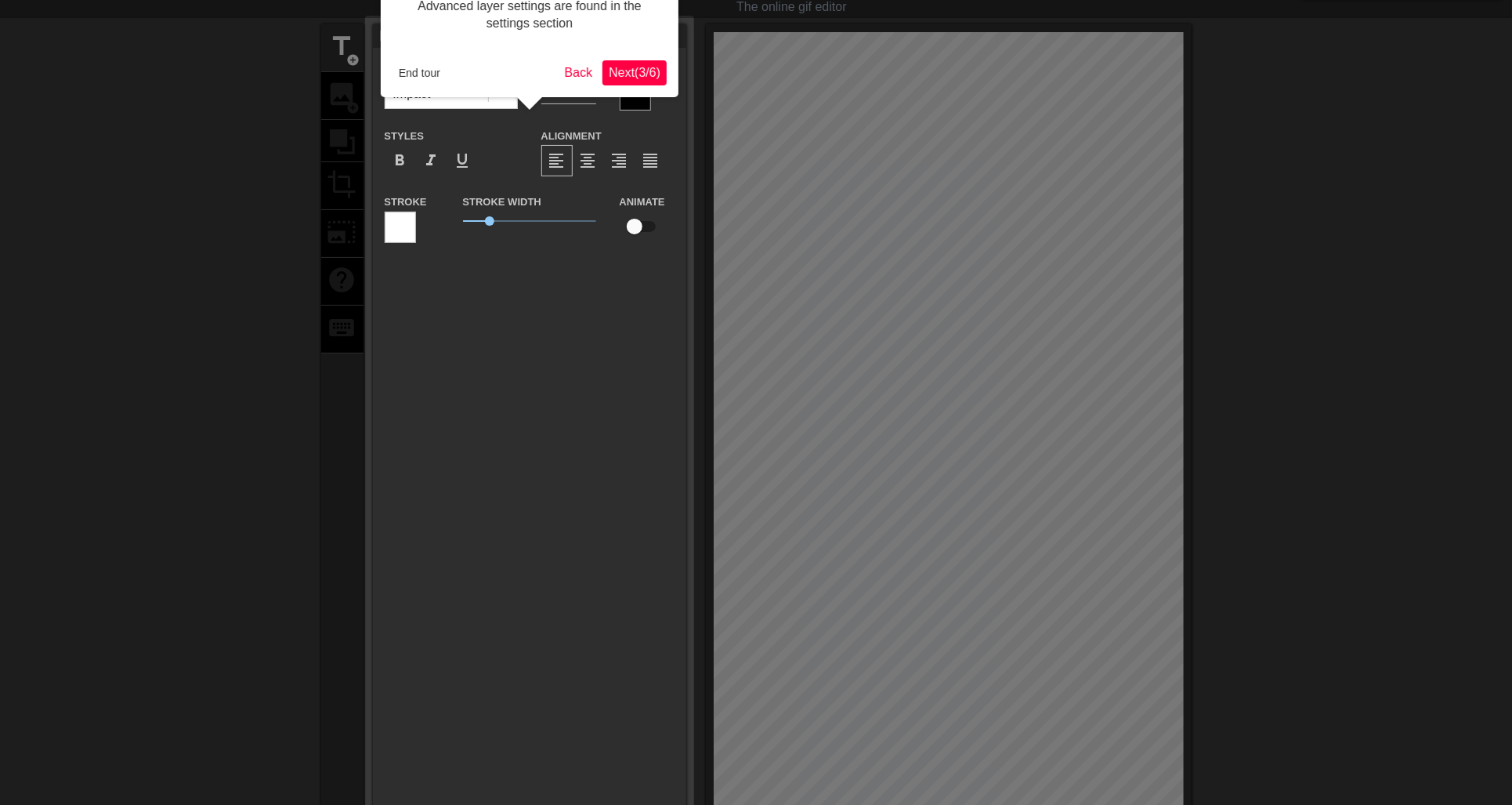 click on "Next  ( 3 / 6 )" at bounding box center [635, 72] 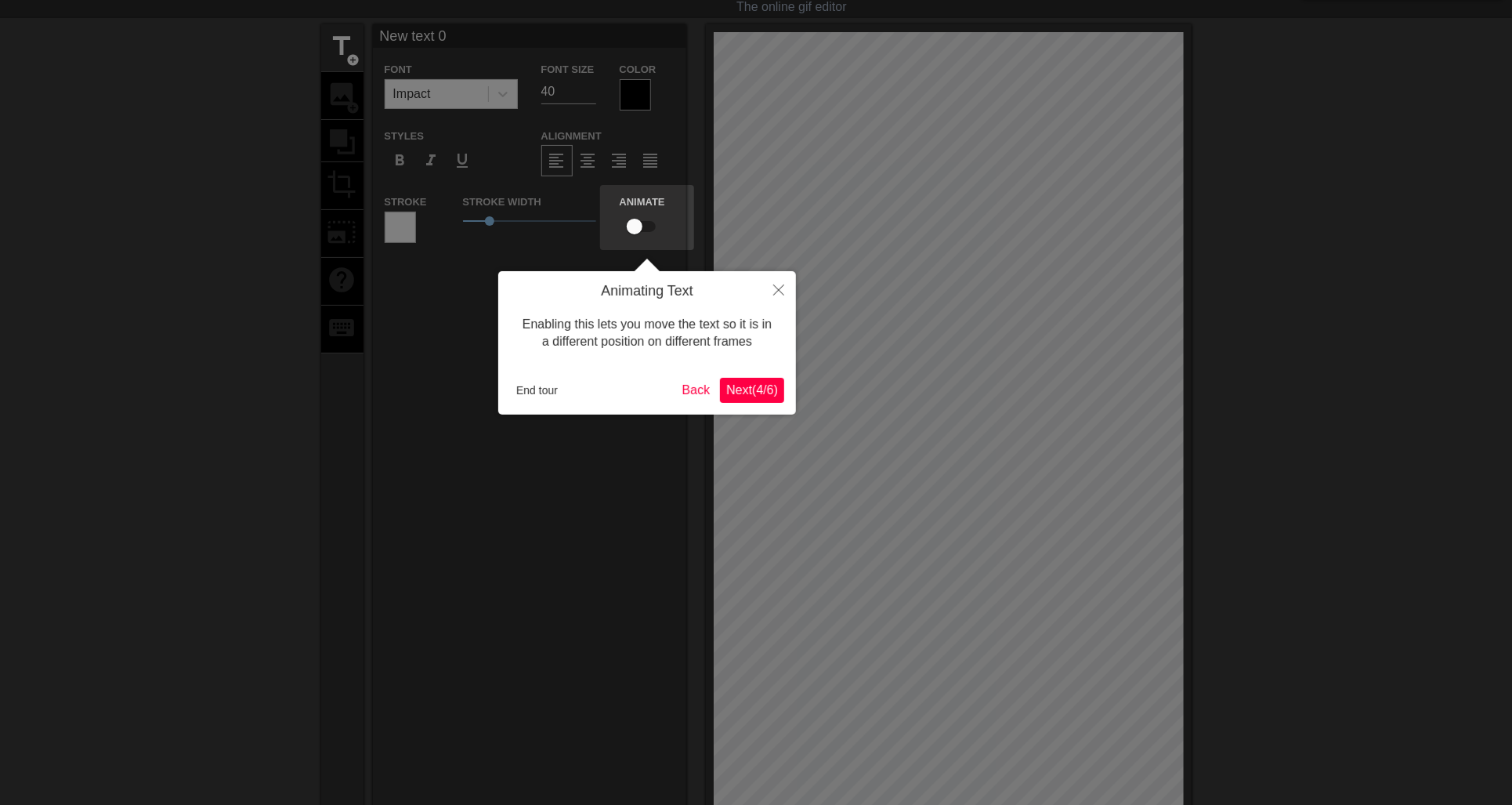 scroll, scrollTop: 0, scrollLeft: 0, axis: both 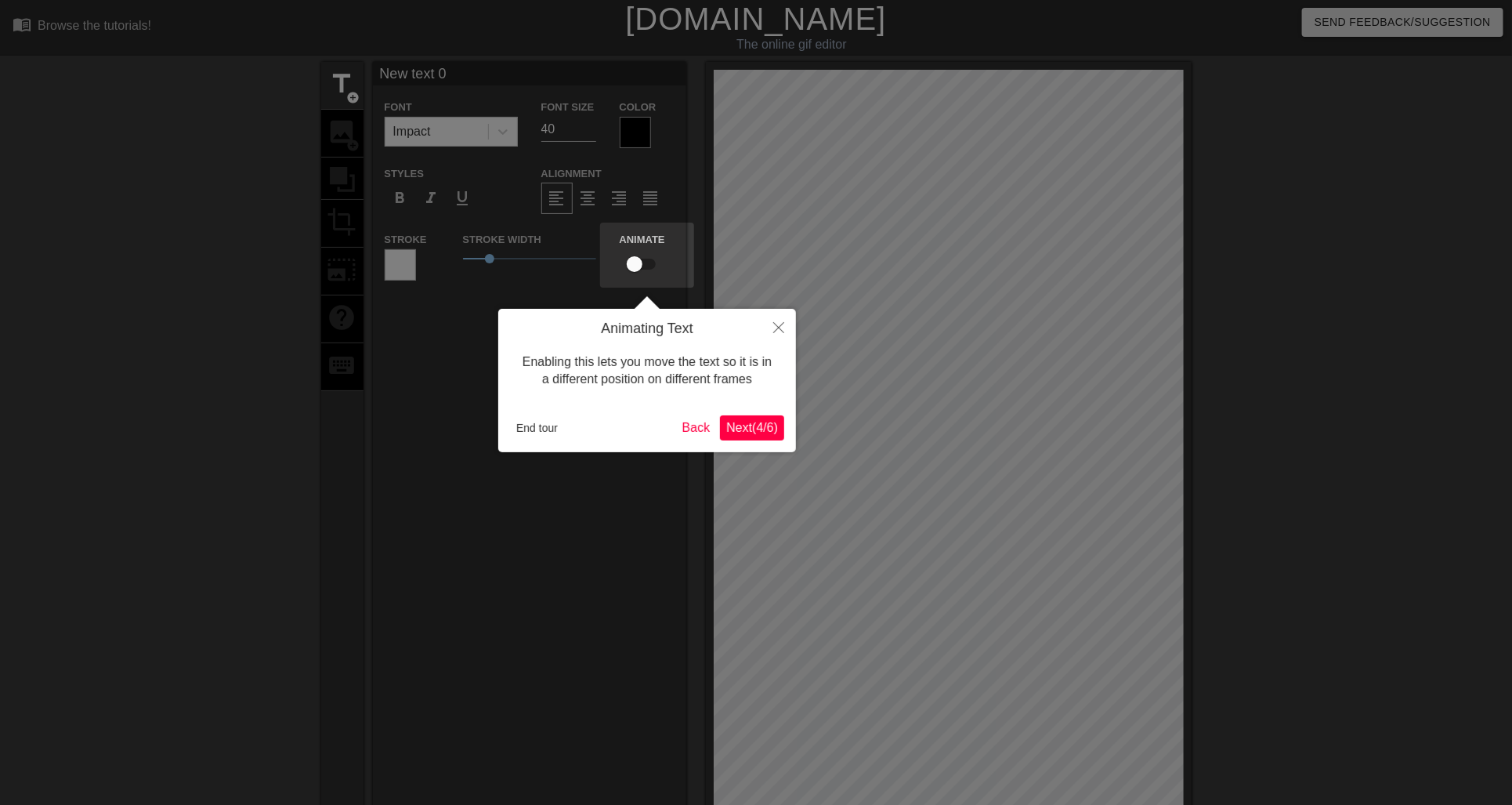 click on "Next  ( 4 / 6 )" at bounding box center [752, 428] 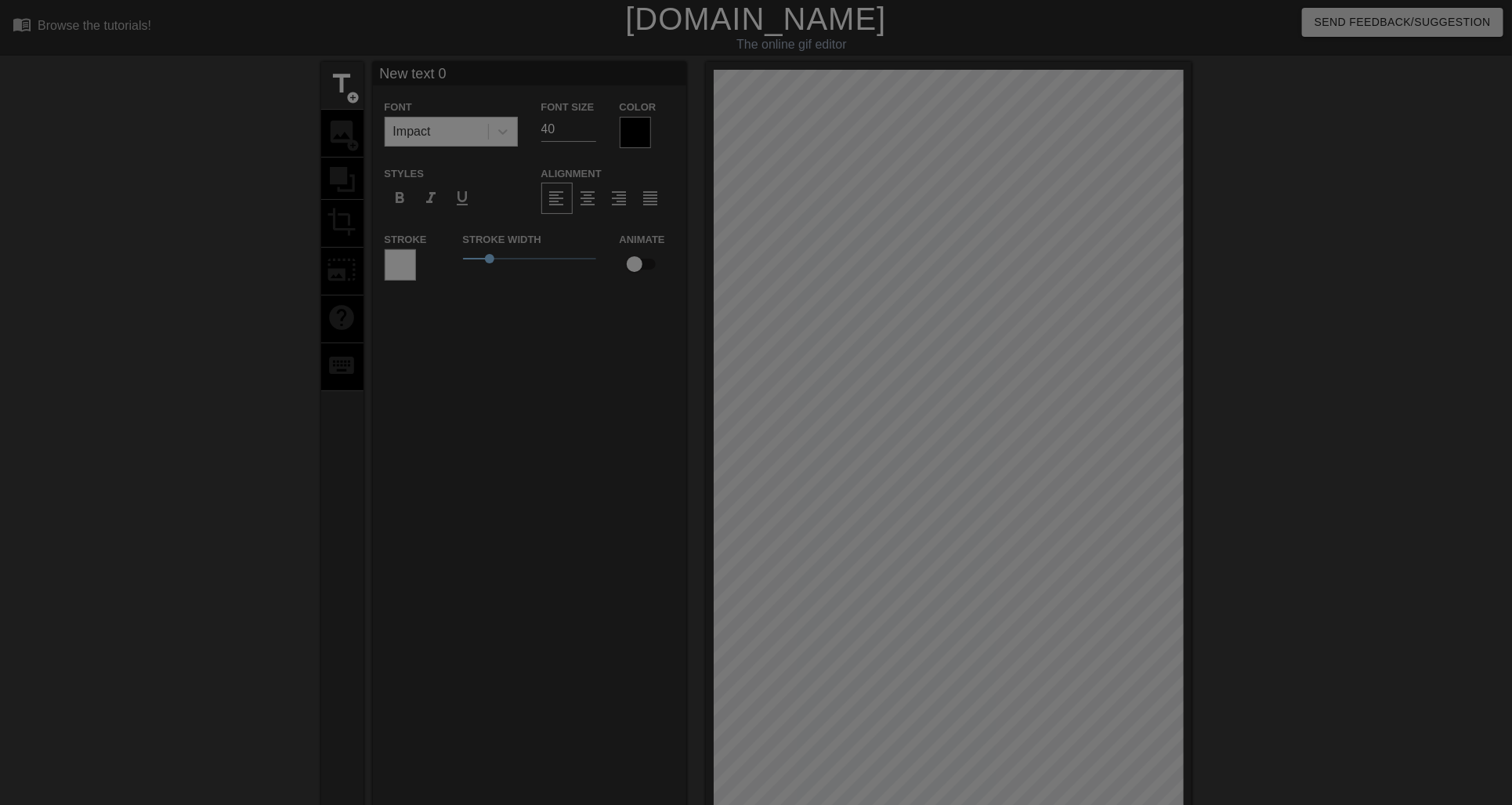 scroll, scrollTop: 405, scrollLeft: 0, axis: vertical 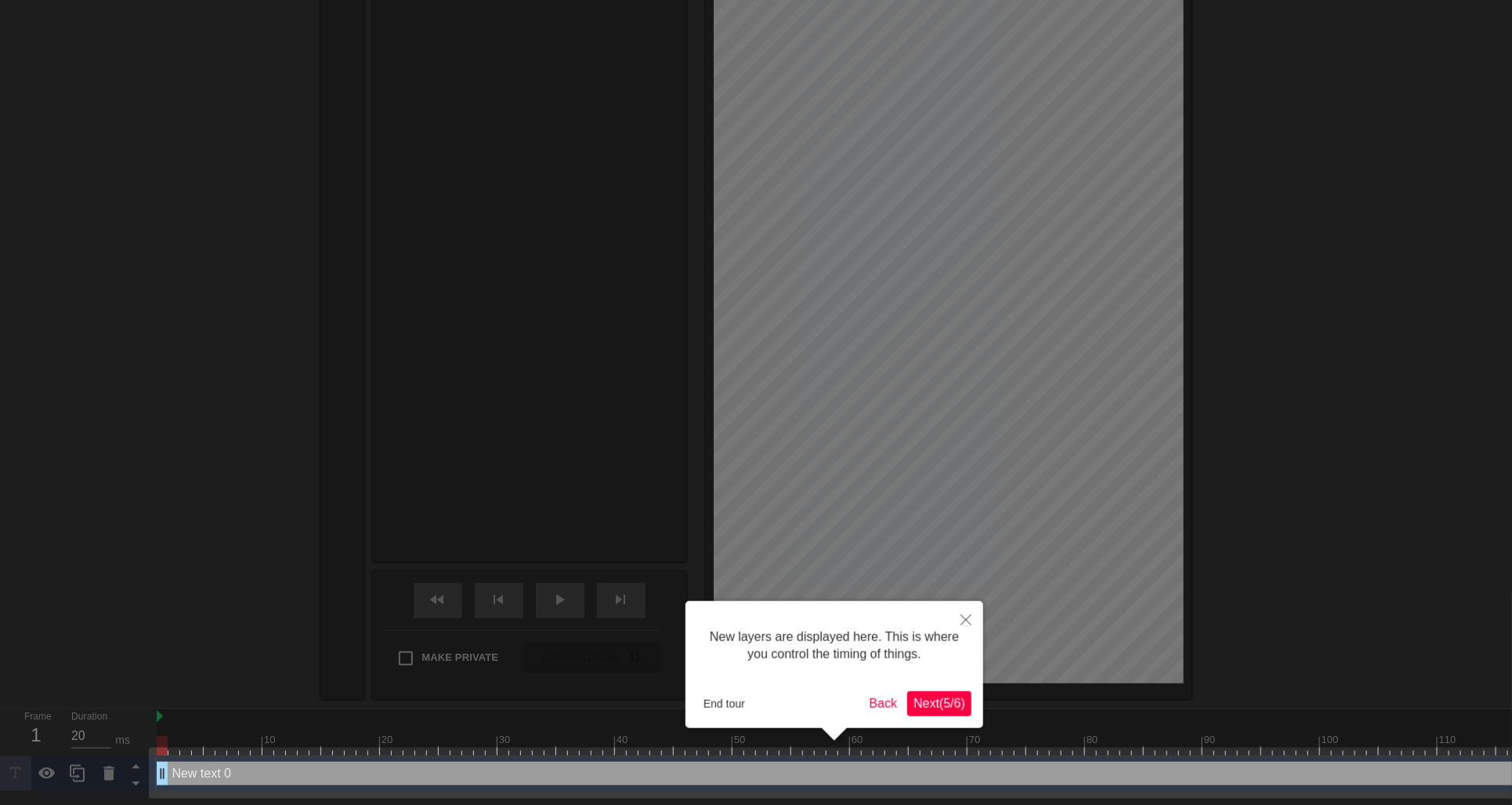 click on "Next  ( 5 / 6 )" at bounding box center (939, 703) 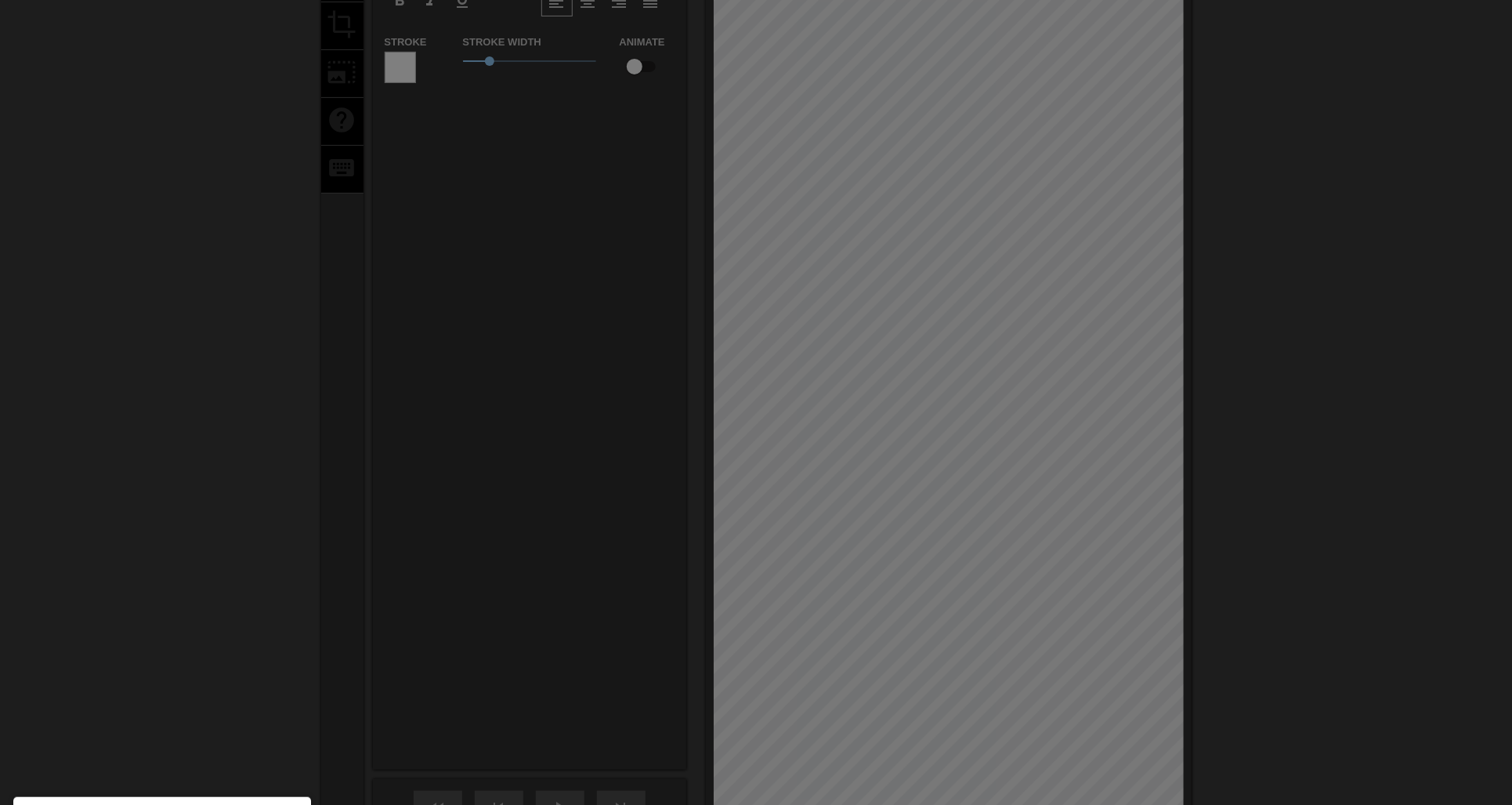 scroll, scrollTop: 399, scrollLeft: 0, axis: vertical 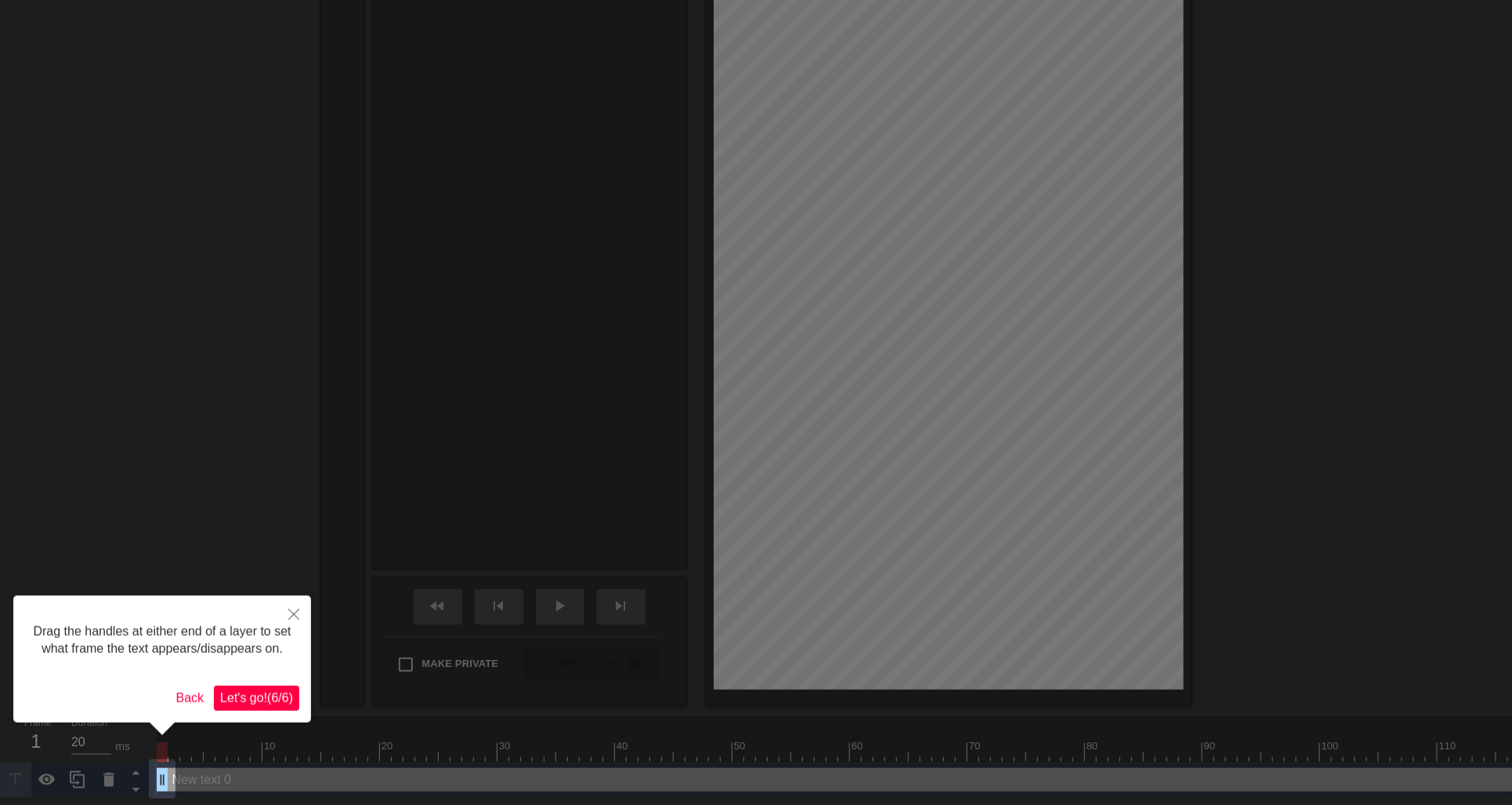 click on "Let's go!  ( 6 / 6 )" at bounding box center (256, 698) 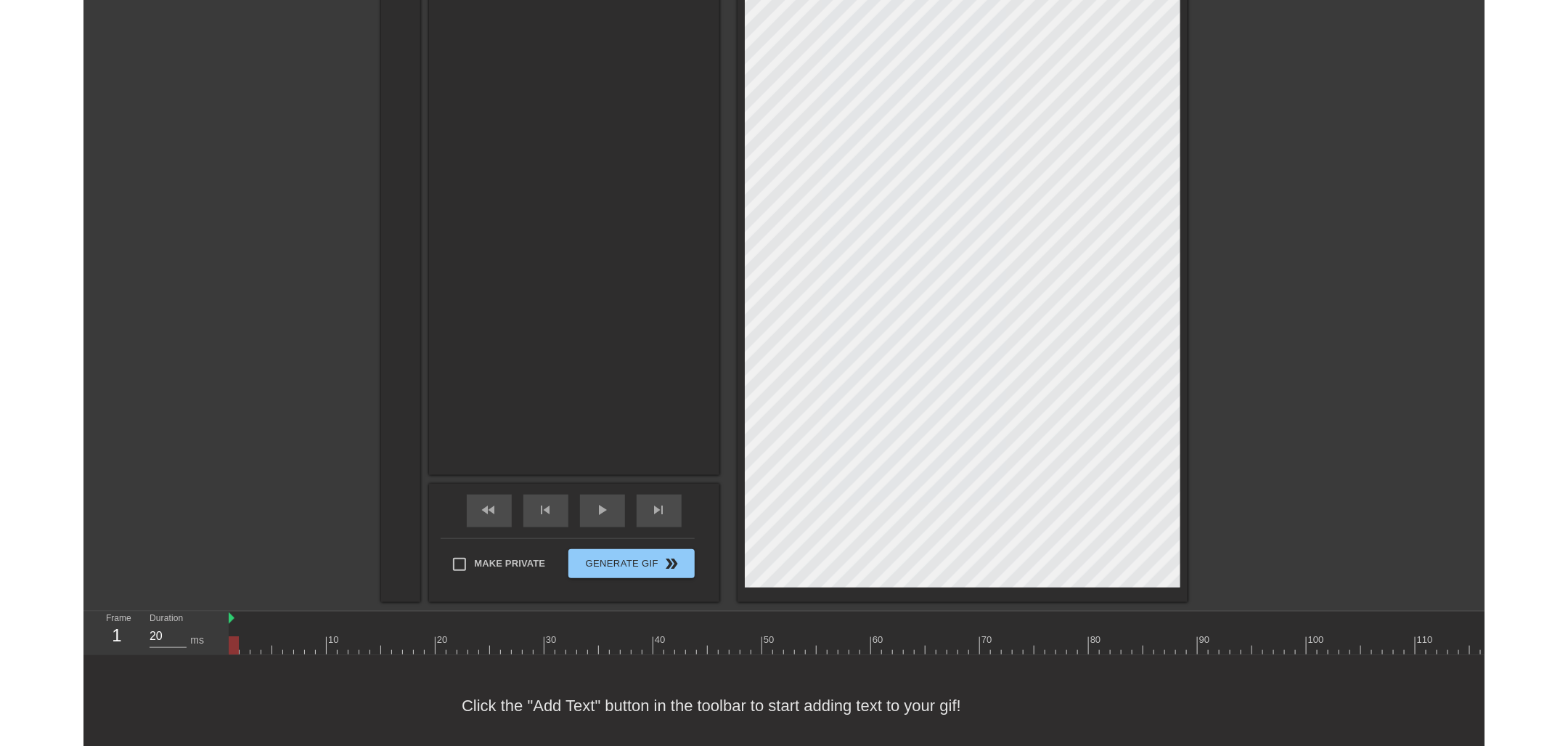 scroll, scrollTop: 413, scrollLeft: 0, axis: vertical 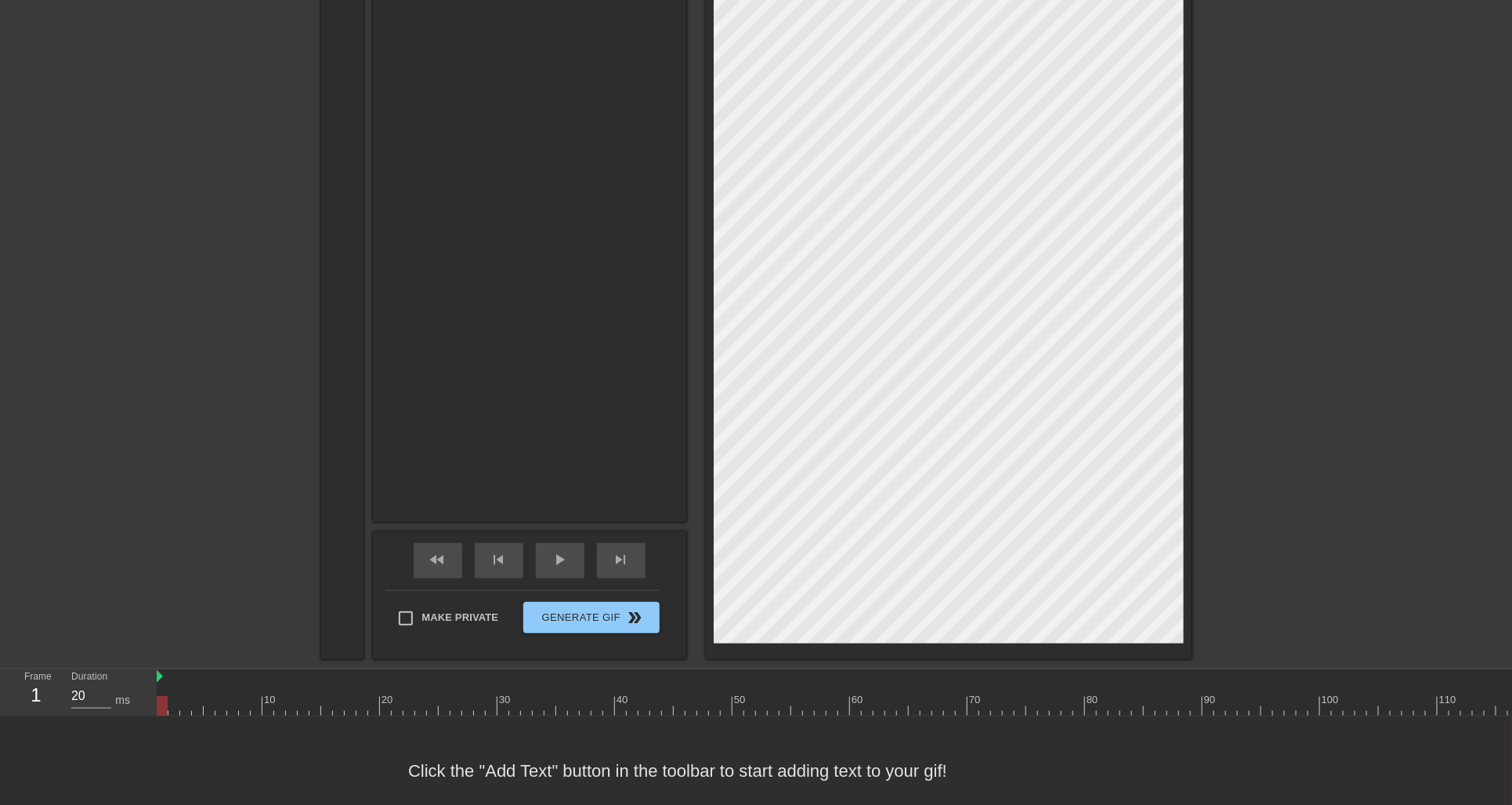 drag, startPoint x: 164, startPoint y: 678, endPoint x: 265, endPoint y: 679, distance: 101.00495 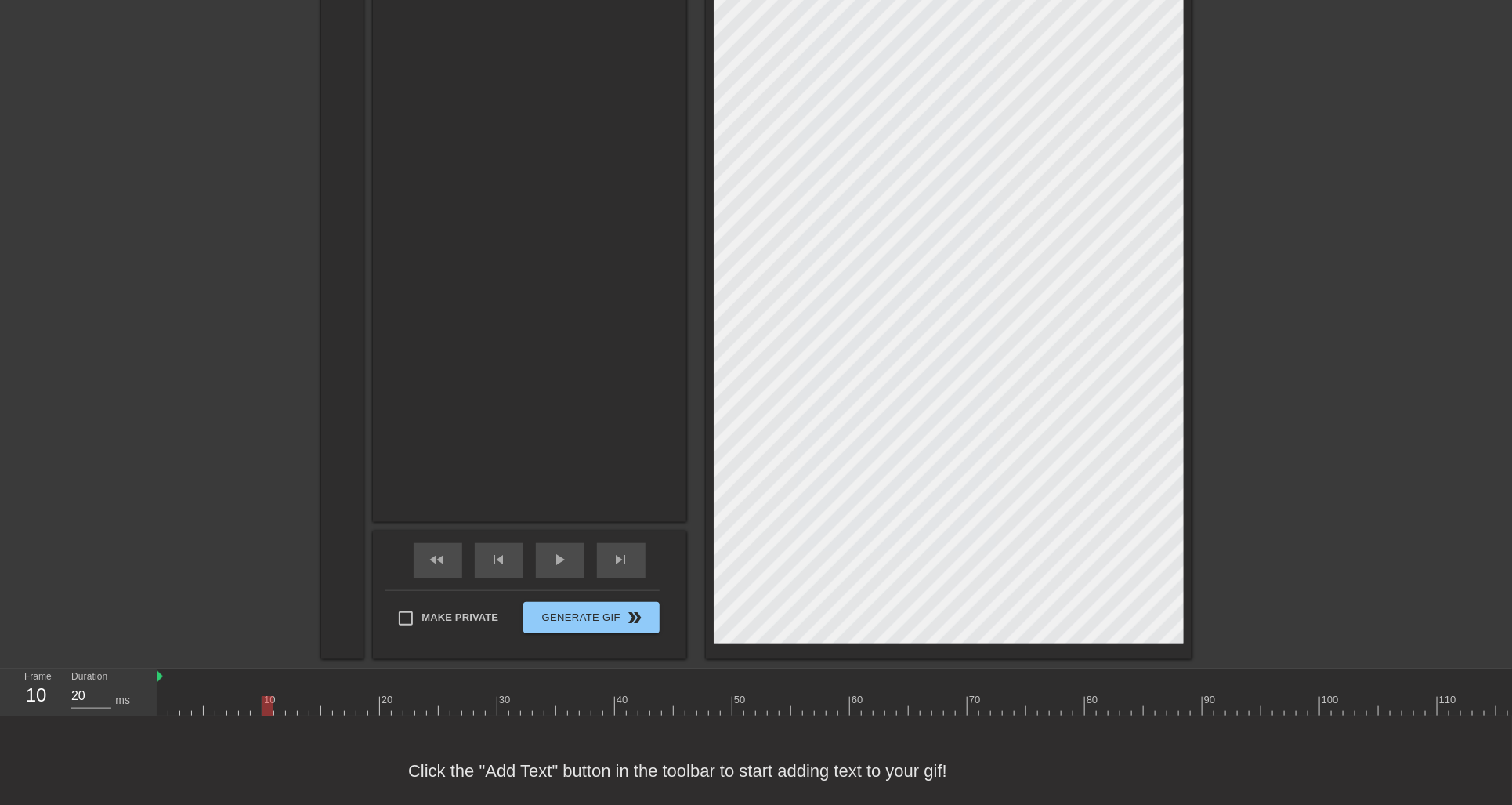 drag, startPoint x: 172, startPoint y: 705, endPoint x: 273, endPoint y: 702, distance: 101.045 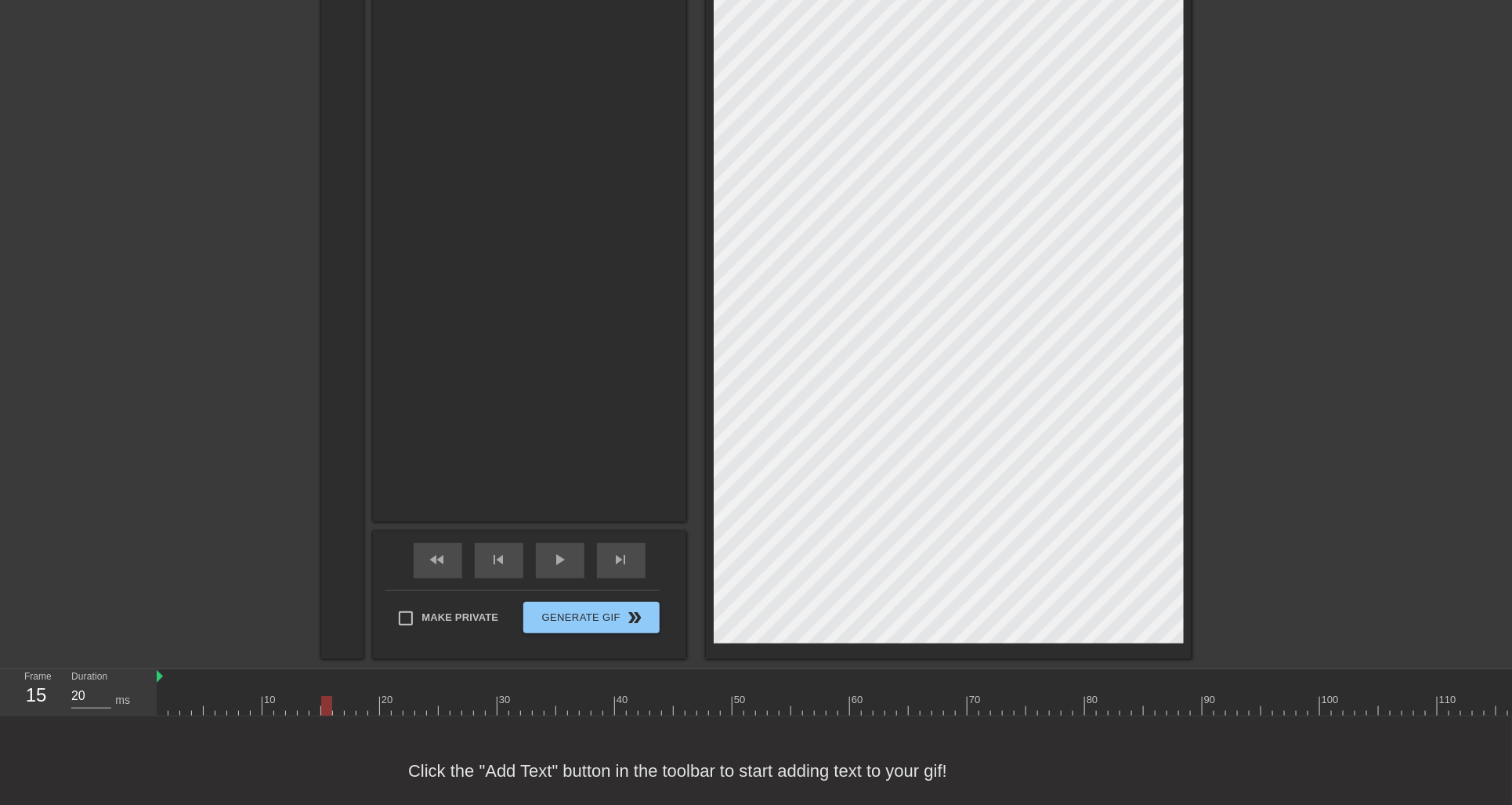 drag, startPoint x: 274, startPoint y: 702, endPoint x: 329, endPoint y: 702, distance: 55 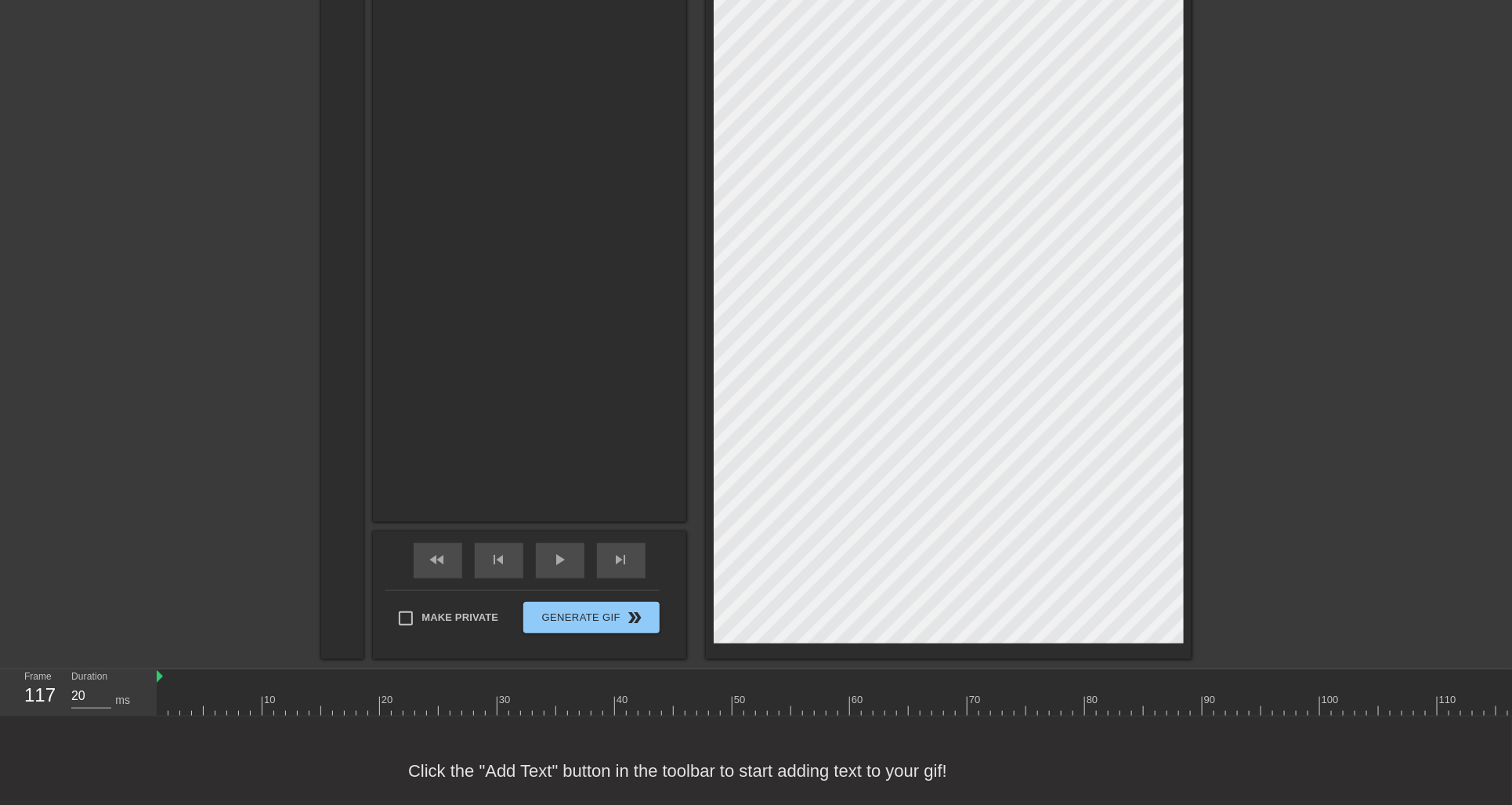 drag, startPoint x: 298, startPoint y: 705, endPoint x: 1520, endPoint y: 694, distance: 1222.0495 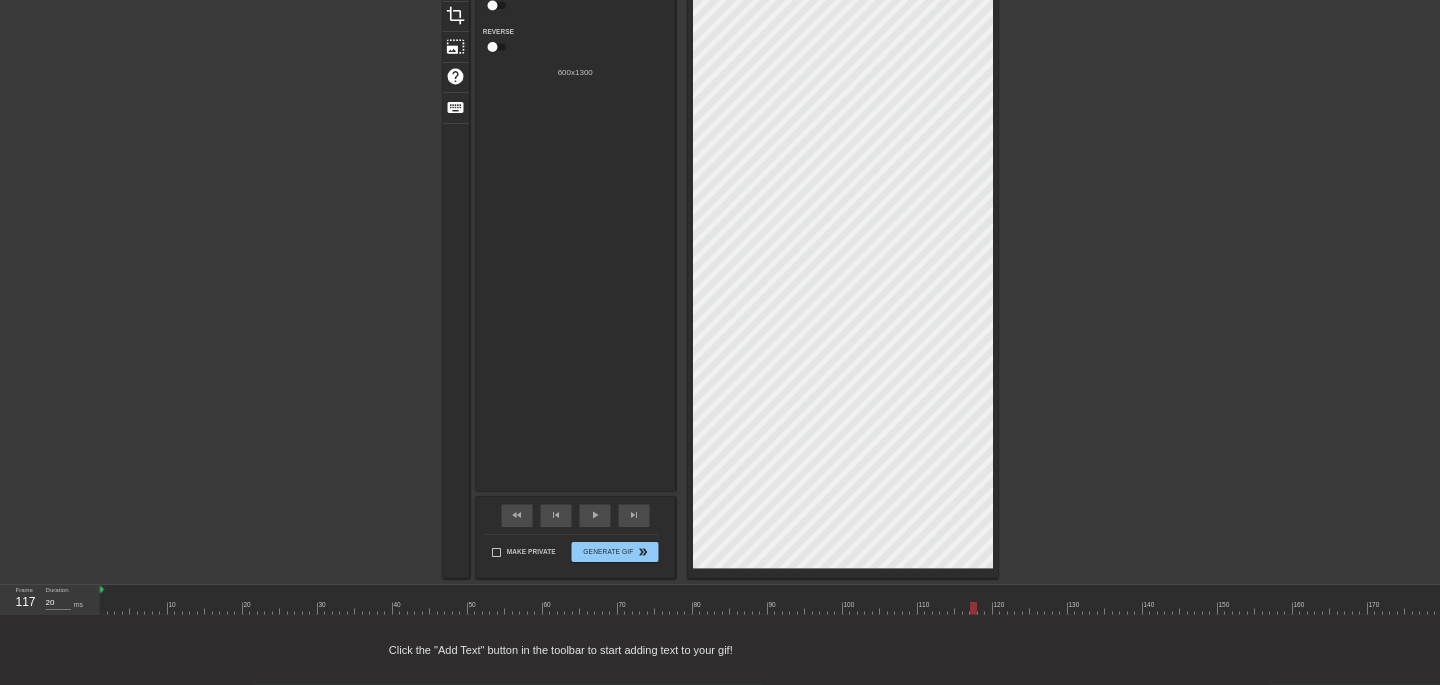 scroll, scrollTop: 0, scrollLeft: 0, axis: both 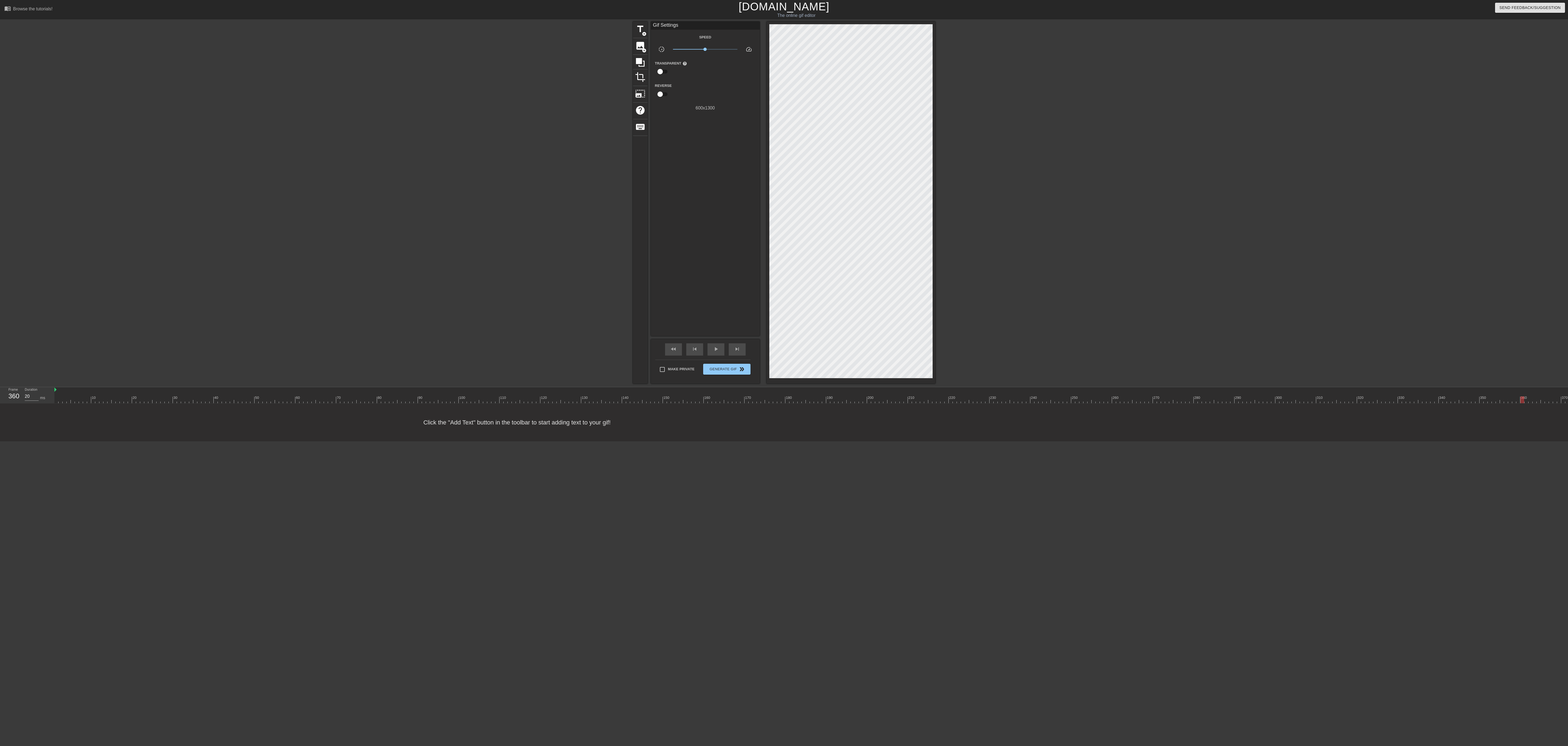 drag, startPoint x: 801, startPoint y: 398, endPoint x: 1522, endPoint y: 366, distance: 721.7098 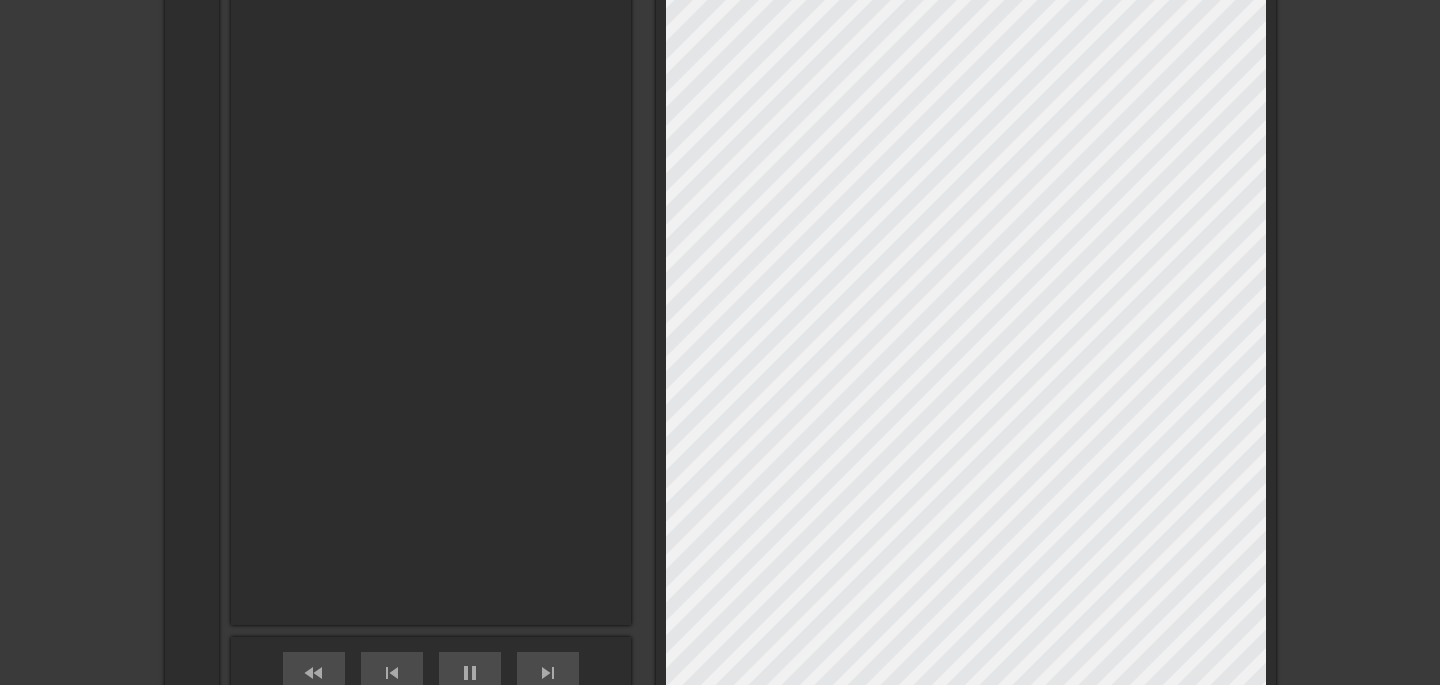scroll, scrollTop: 526, scrollLeft: 0, axis: vertical 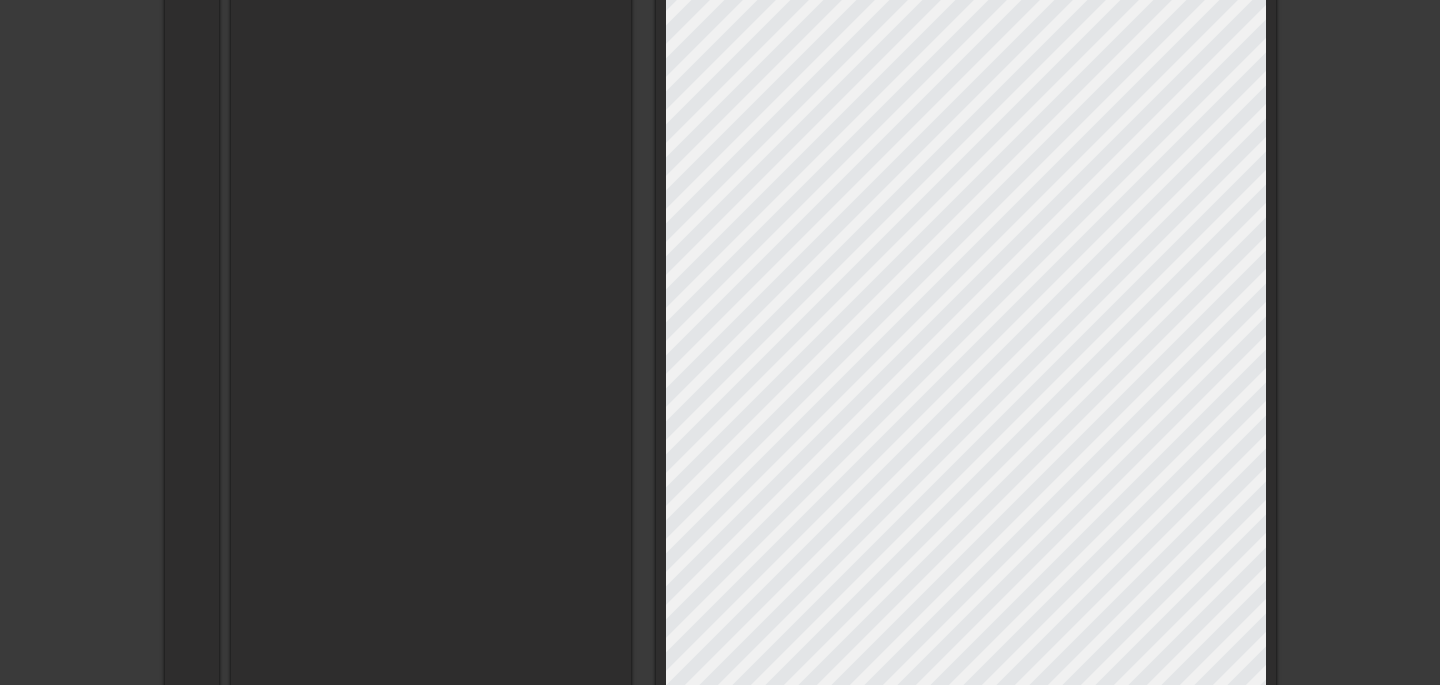 type on "20" 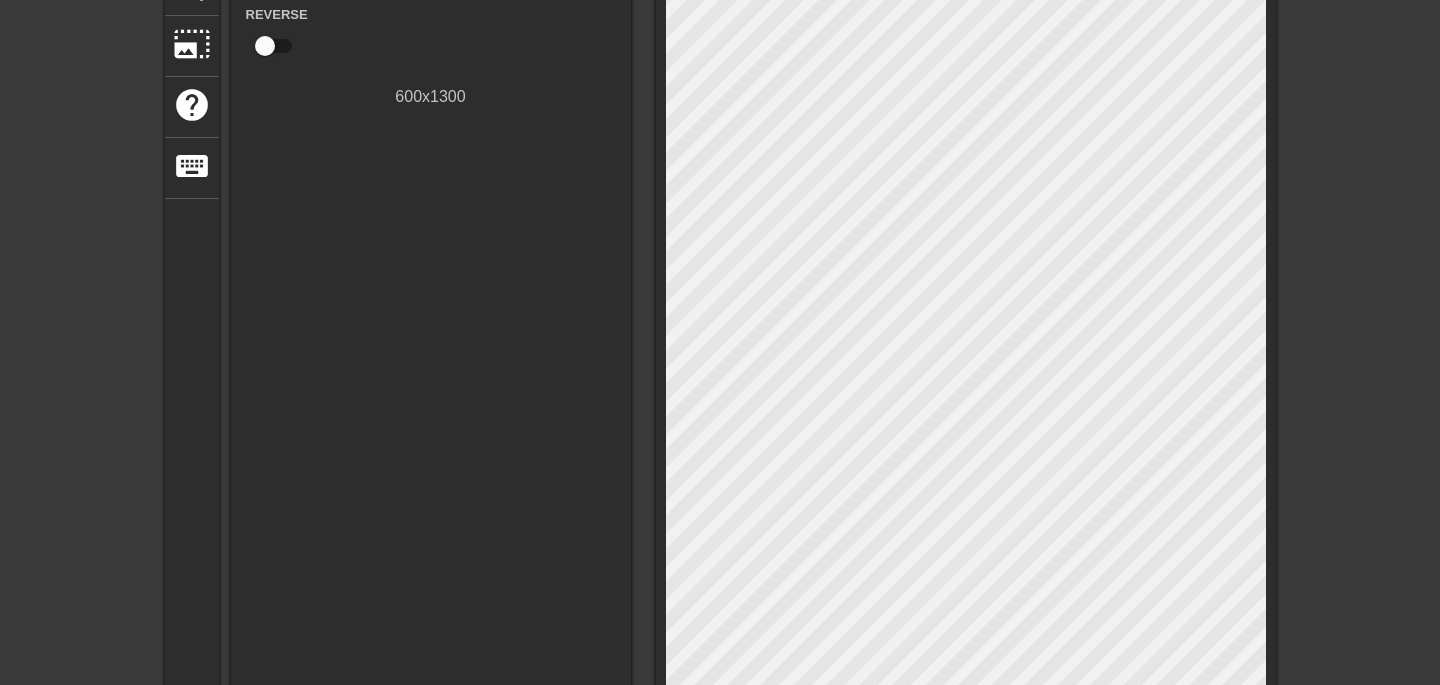 scroll, scrollTop: 0, scrollLeft: 0, axis: both 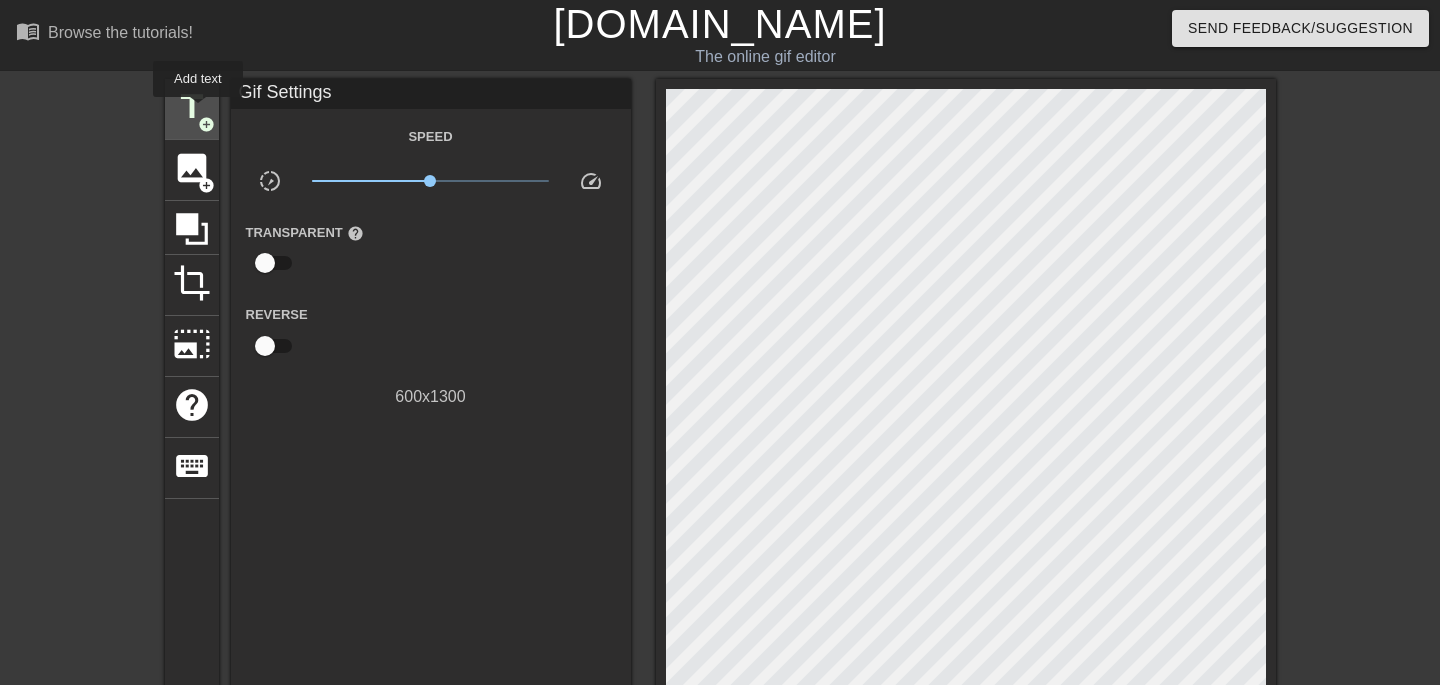 click on "title" at bounding box center (192, 107) 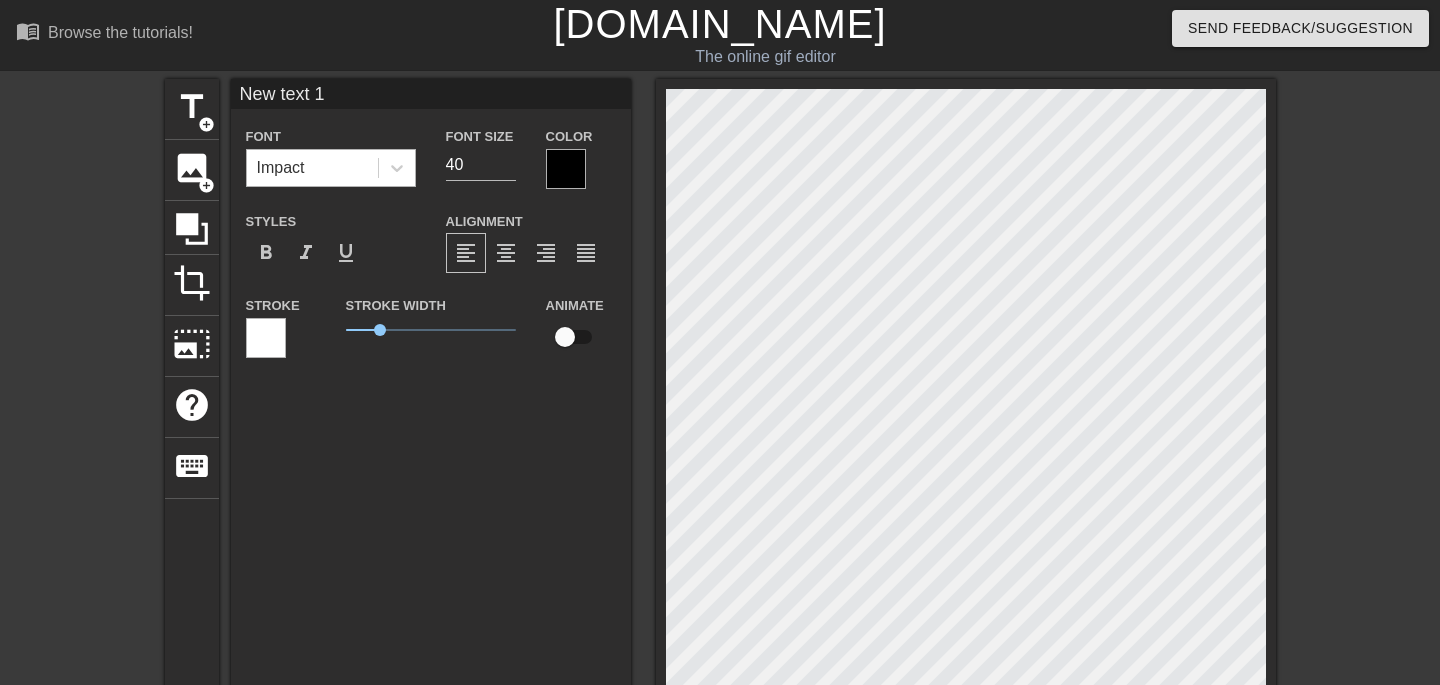click on "Impact" at bounding box center [312, 168] 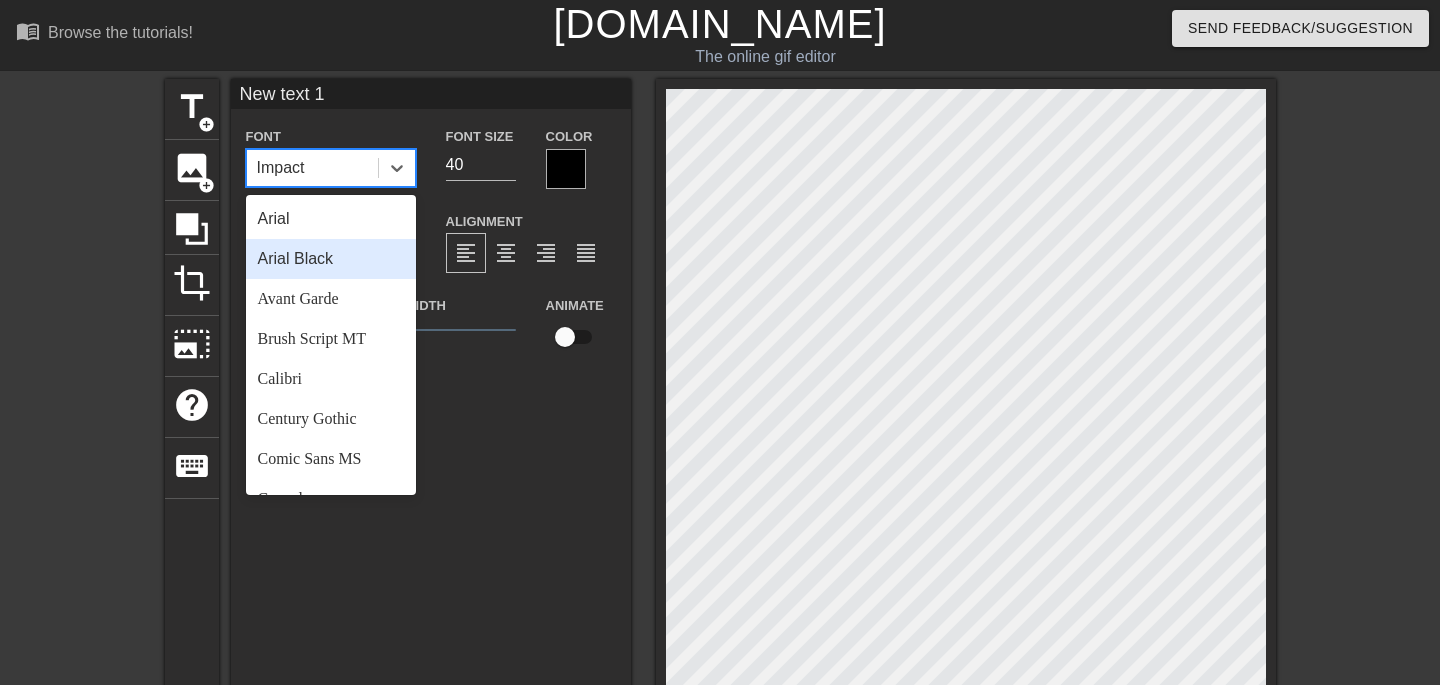 click on "Arial Black" at bounding box center [331, 259] 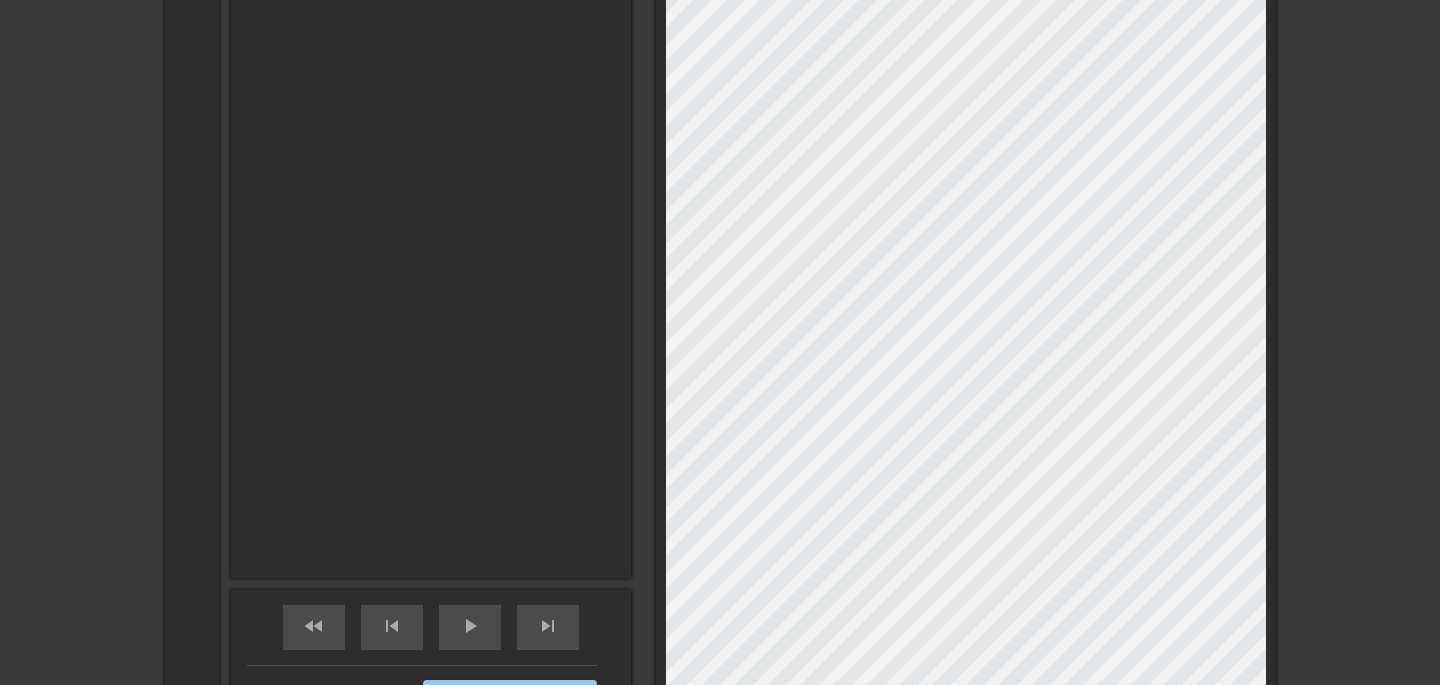 scroll, scrollTop: 720, scrollLeft: 0, axis: vertical 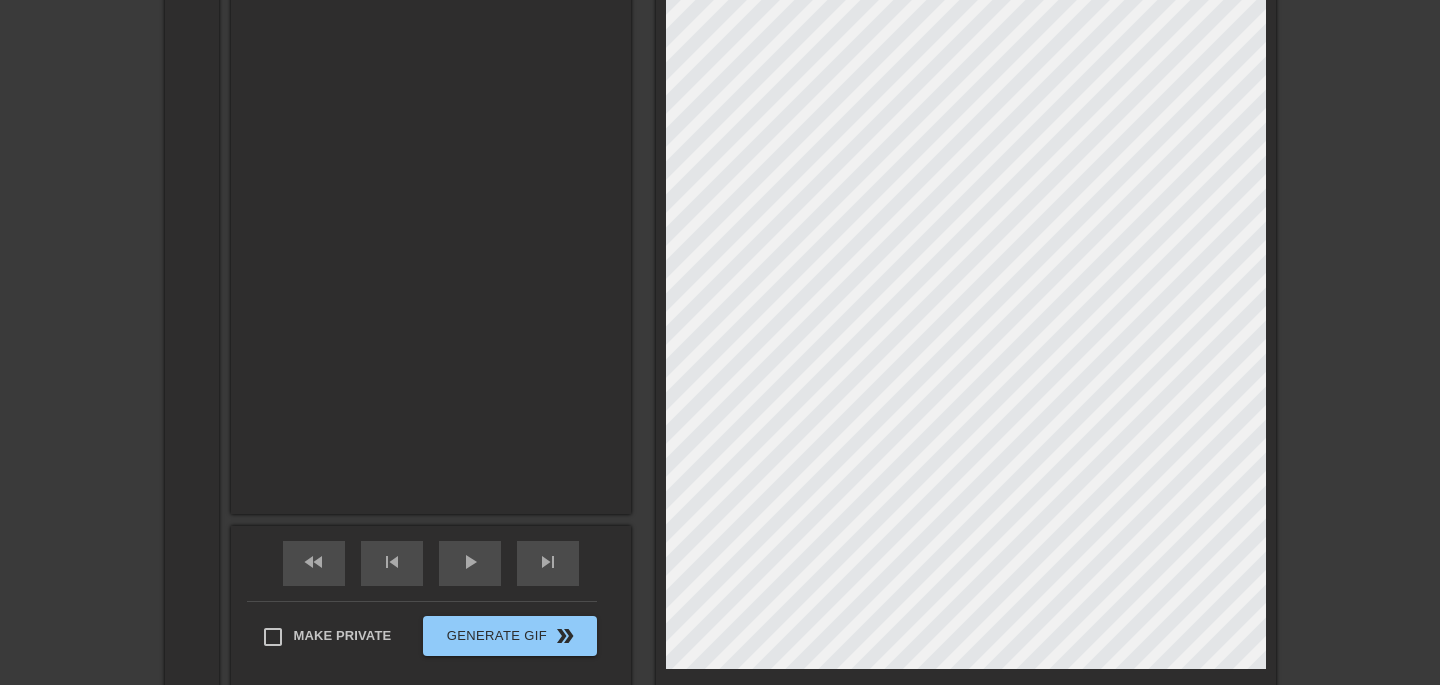 type on "T" 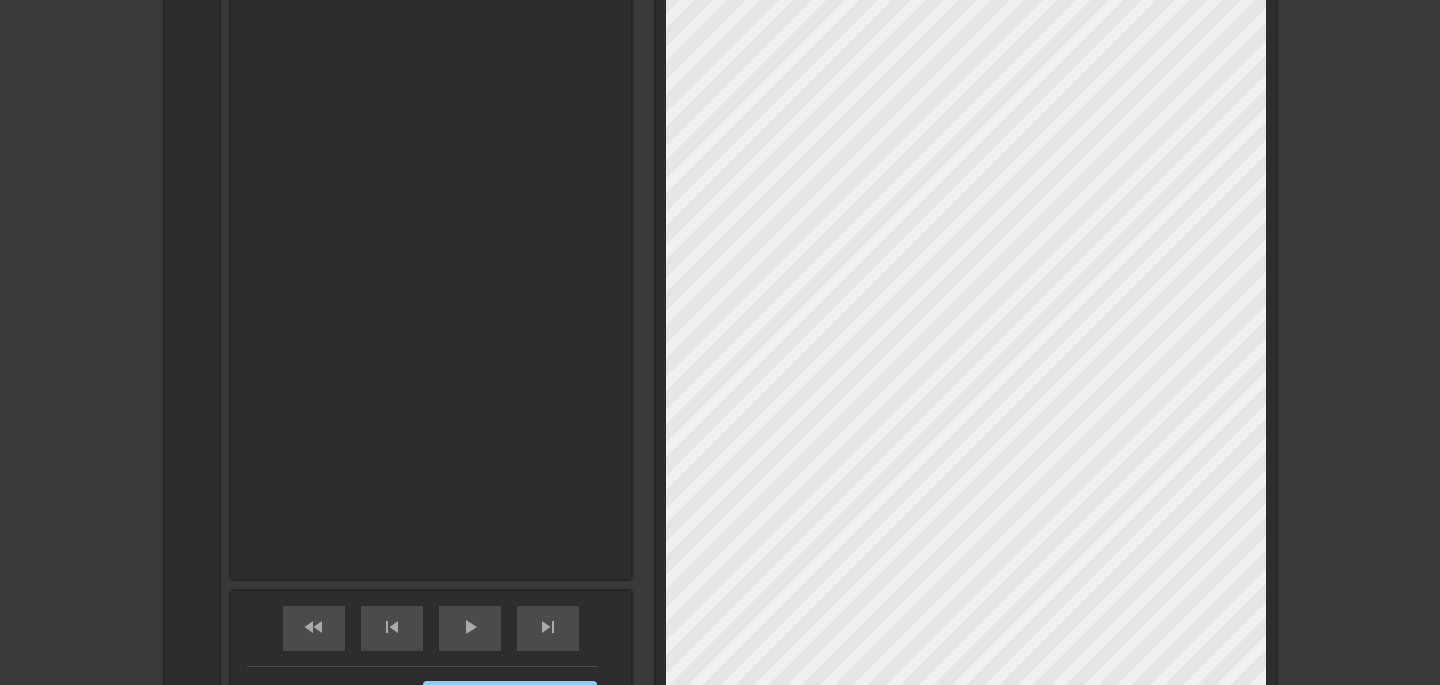 type on "THANK YOU GOD" 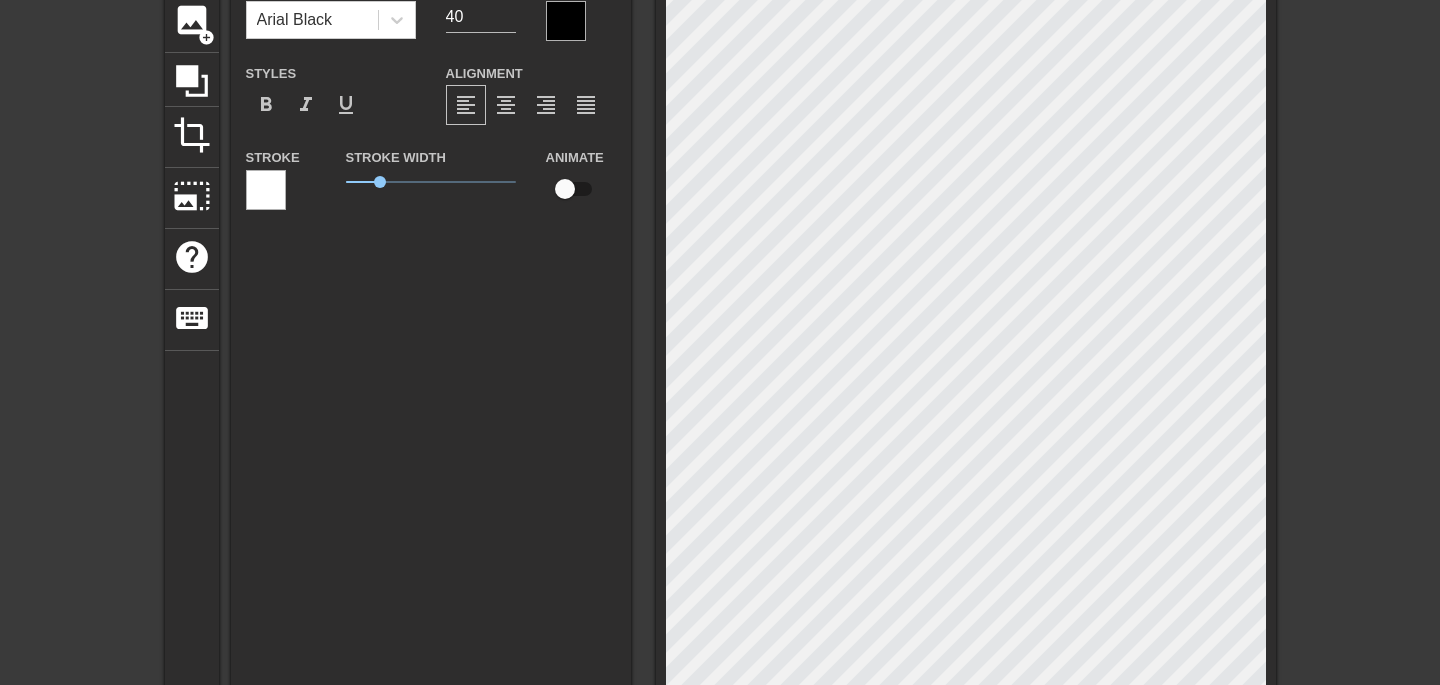 scroll, scrollTop: 135, scrollLeft: 0, axis: vertical 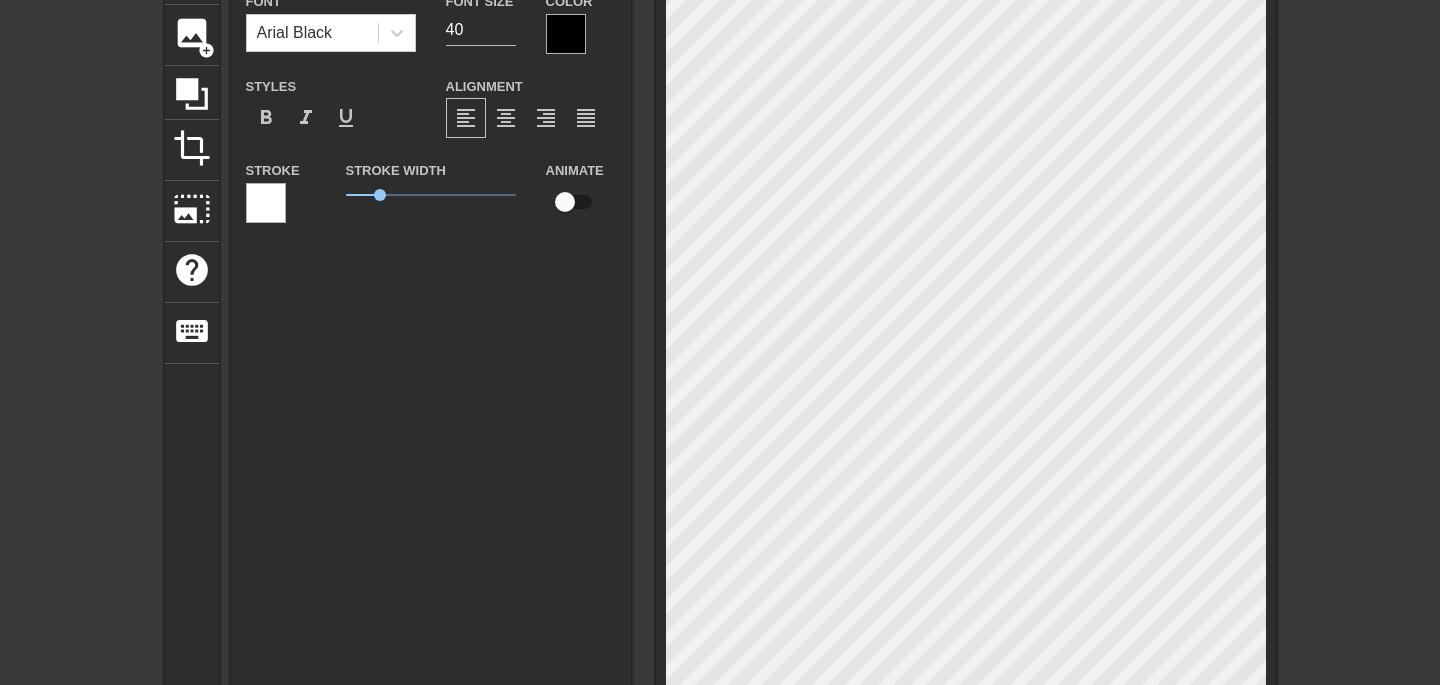 click at bounding box center (566, 34) 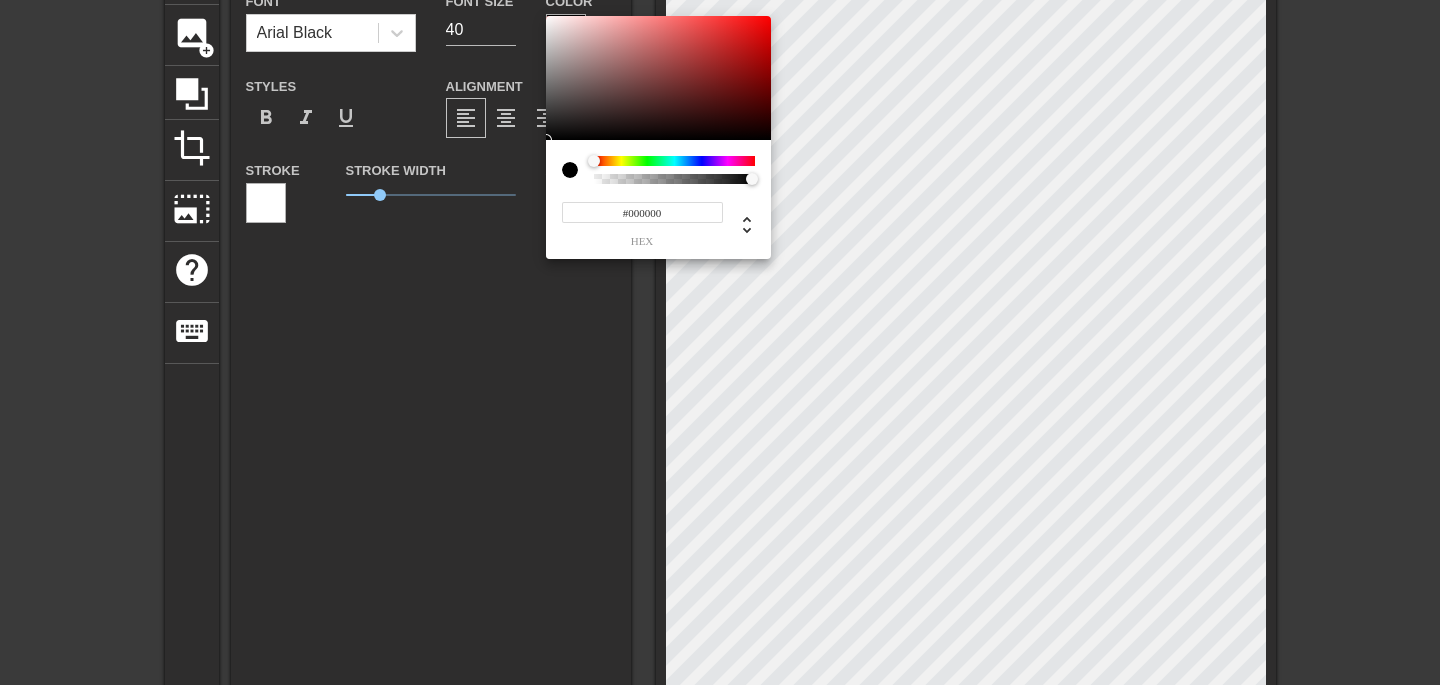 type on "0" 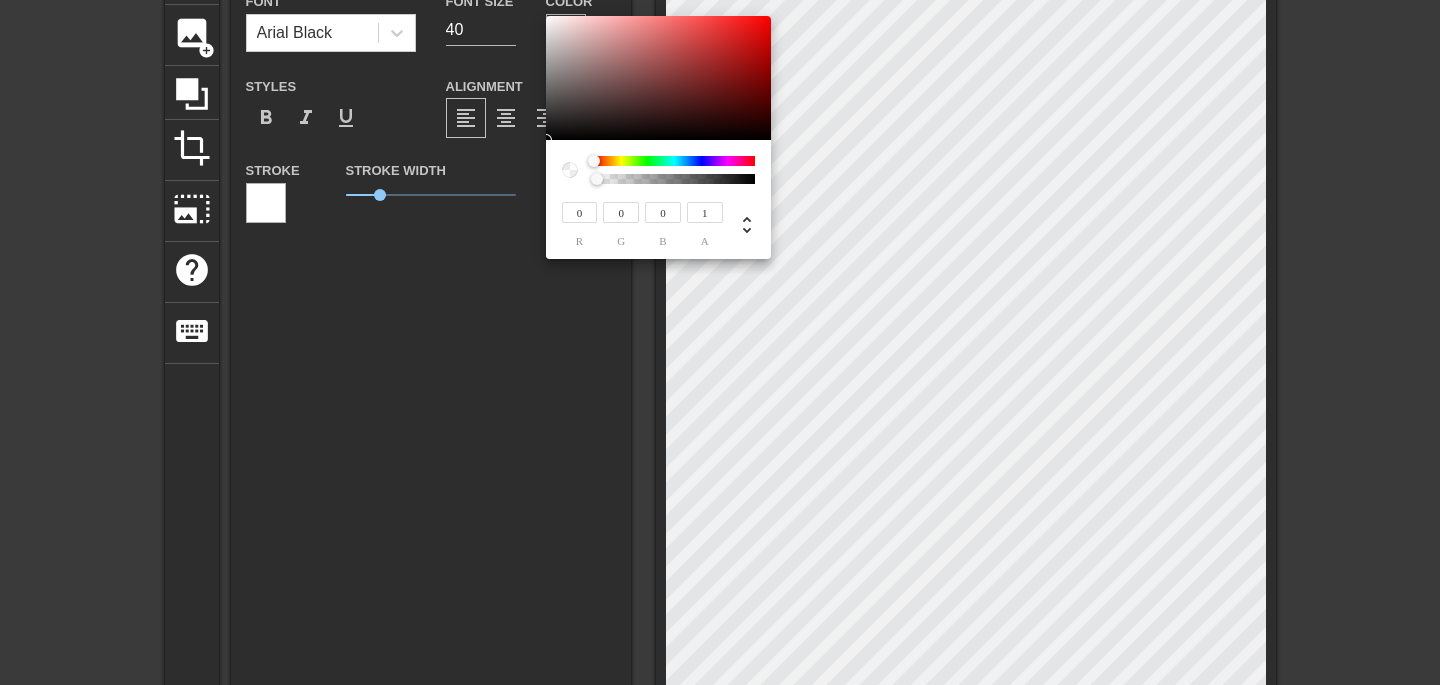 drag, startPoint x: 698, startPoint y: 181, endPoint x: 1014, endPoint y: 239, distance: 321.2787 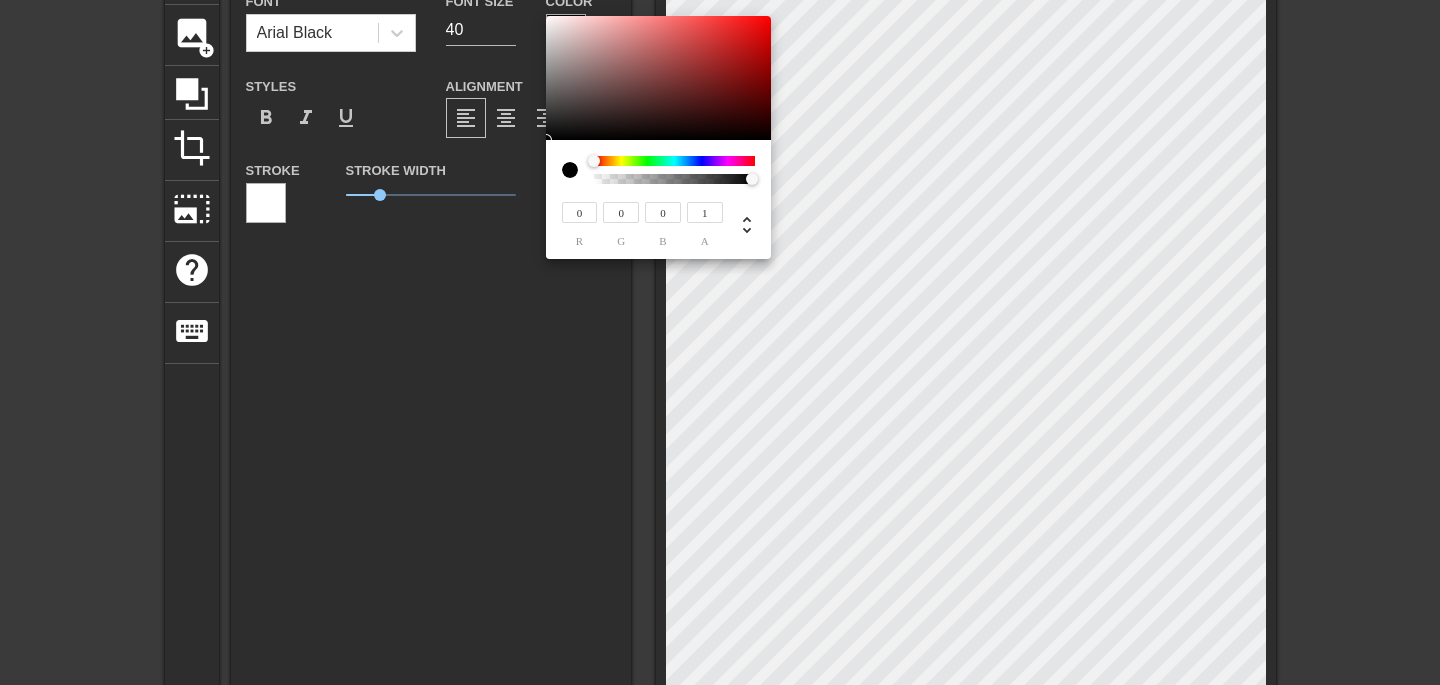 click on "1" at bounding box center [705, 212] 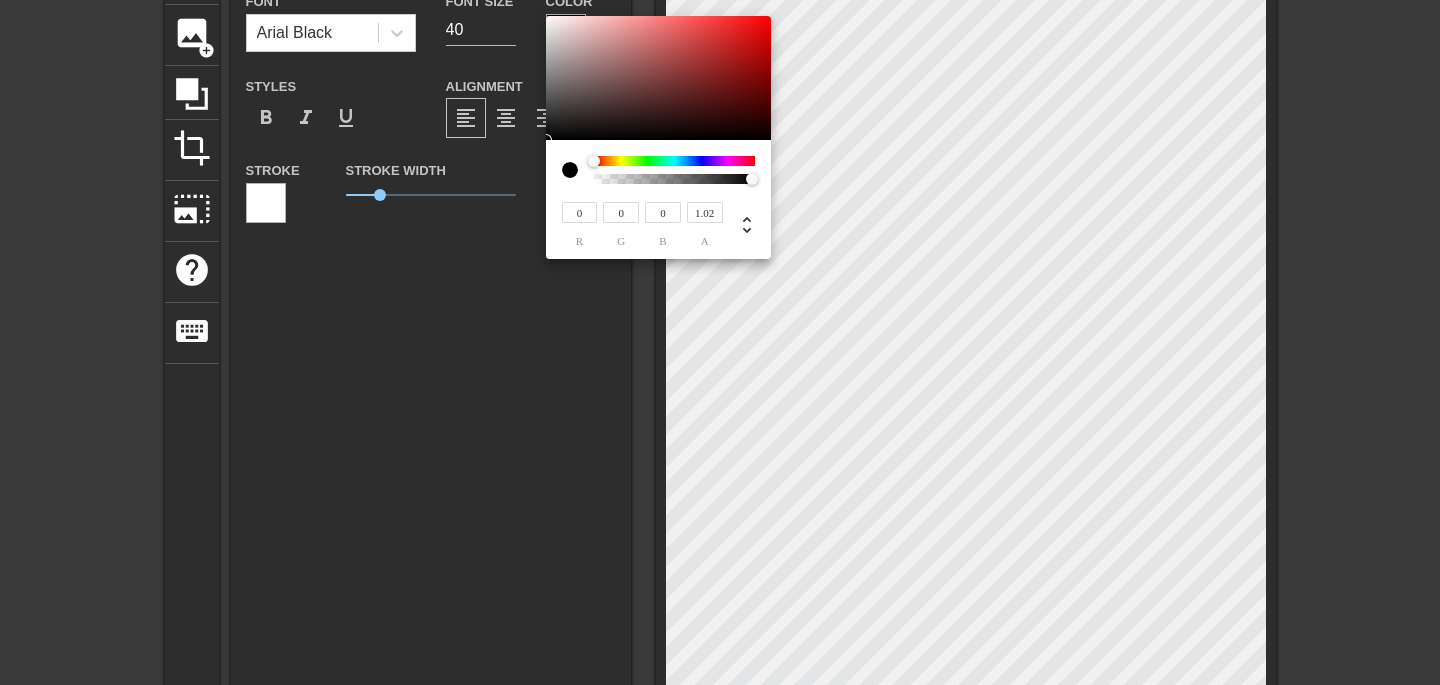 click on "1.02" at bounding box center (705, 212) 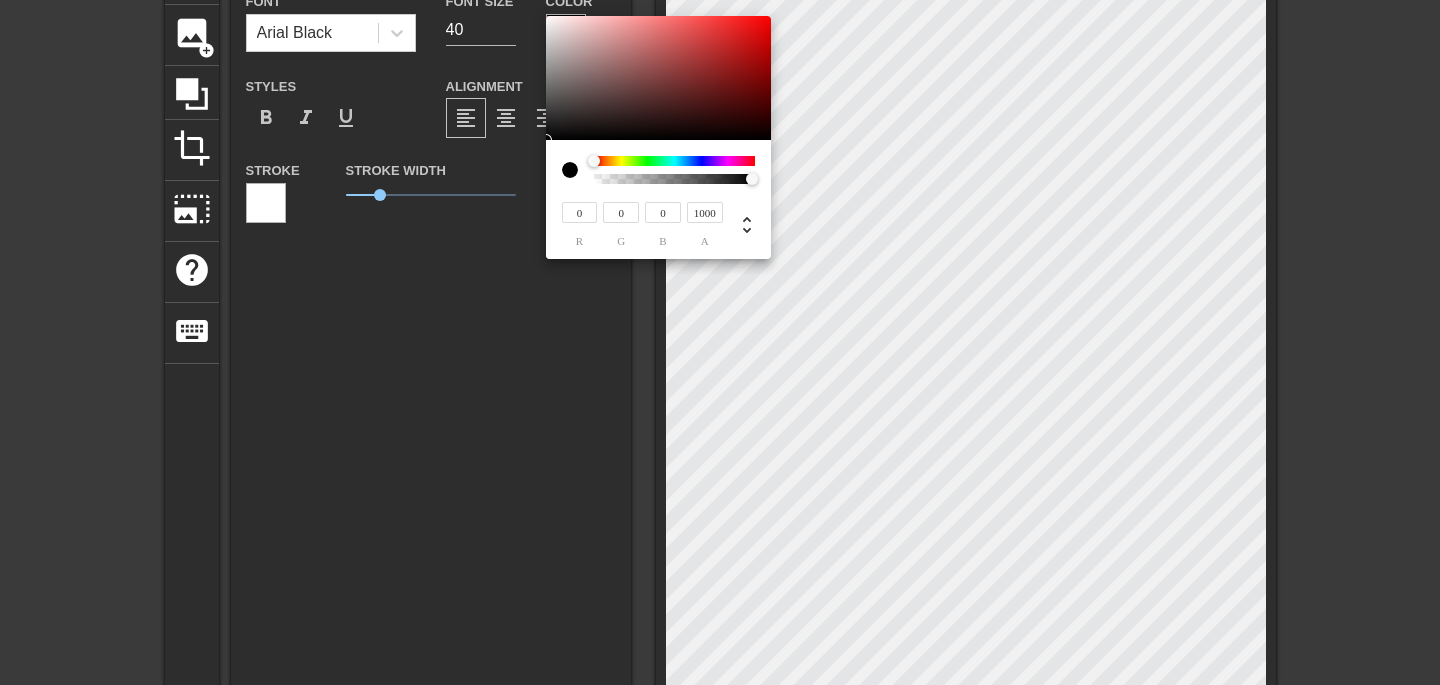 type on "1" 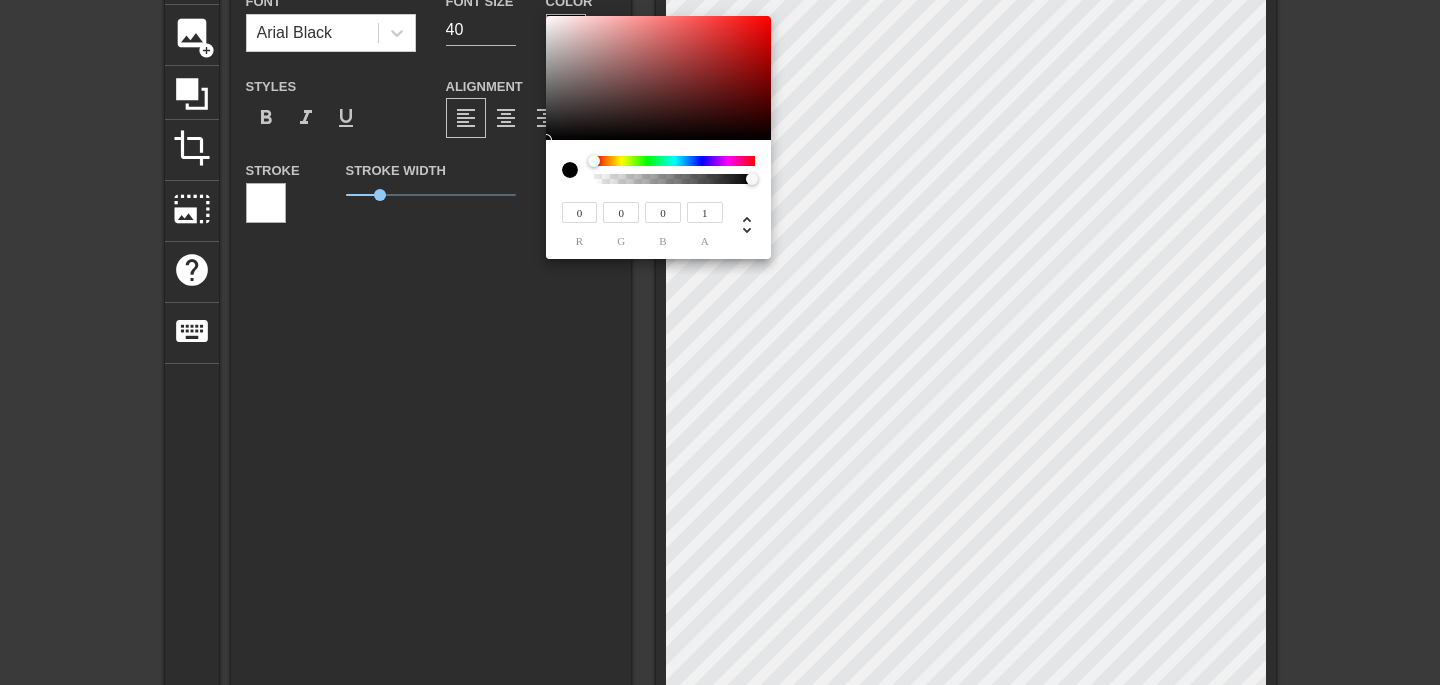 click on "1" at bounding box center [705, 212] 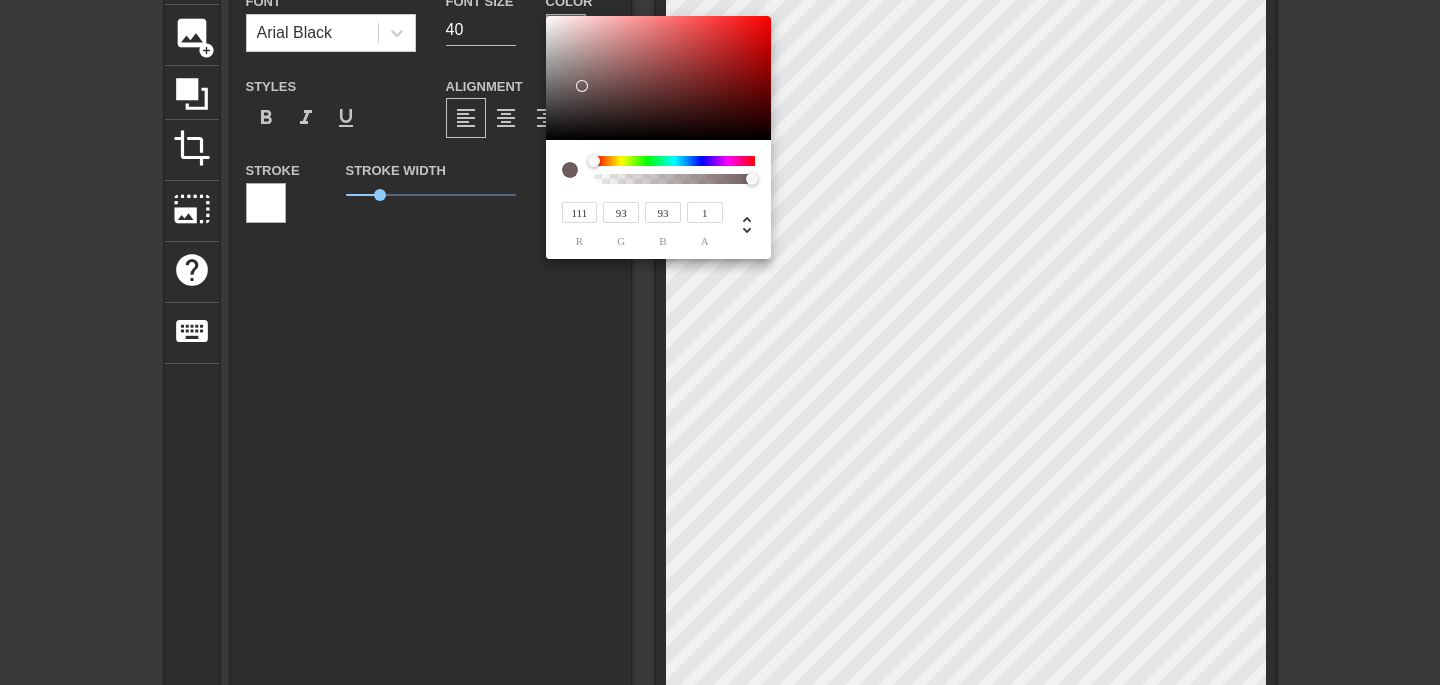 type on "113" 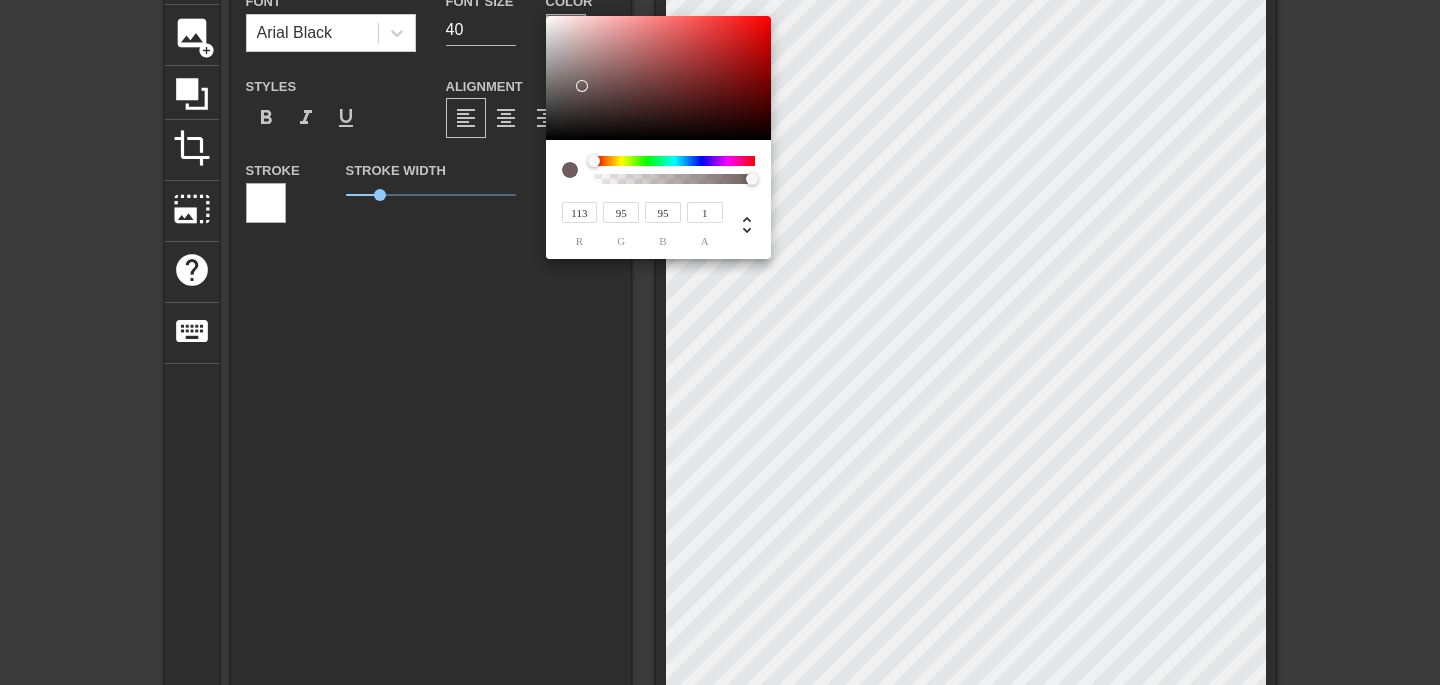 type on "146" 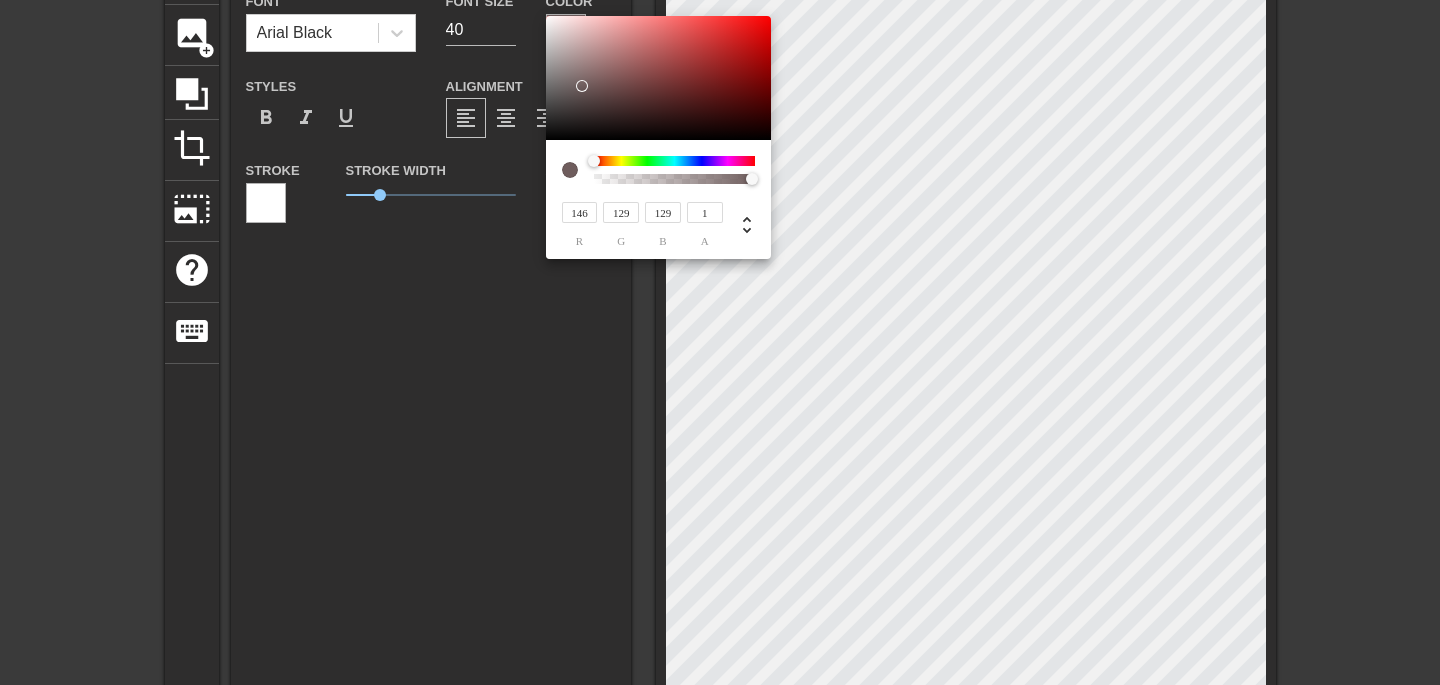 type on "255" 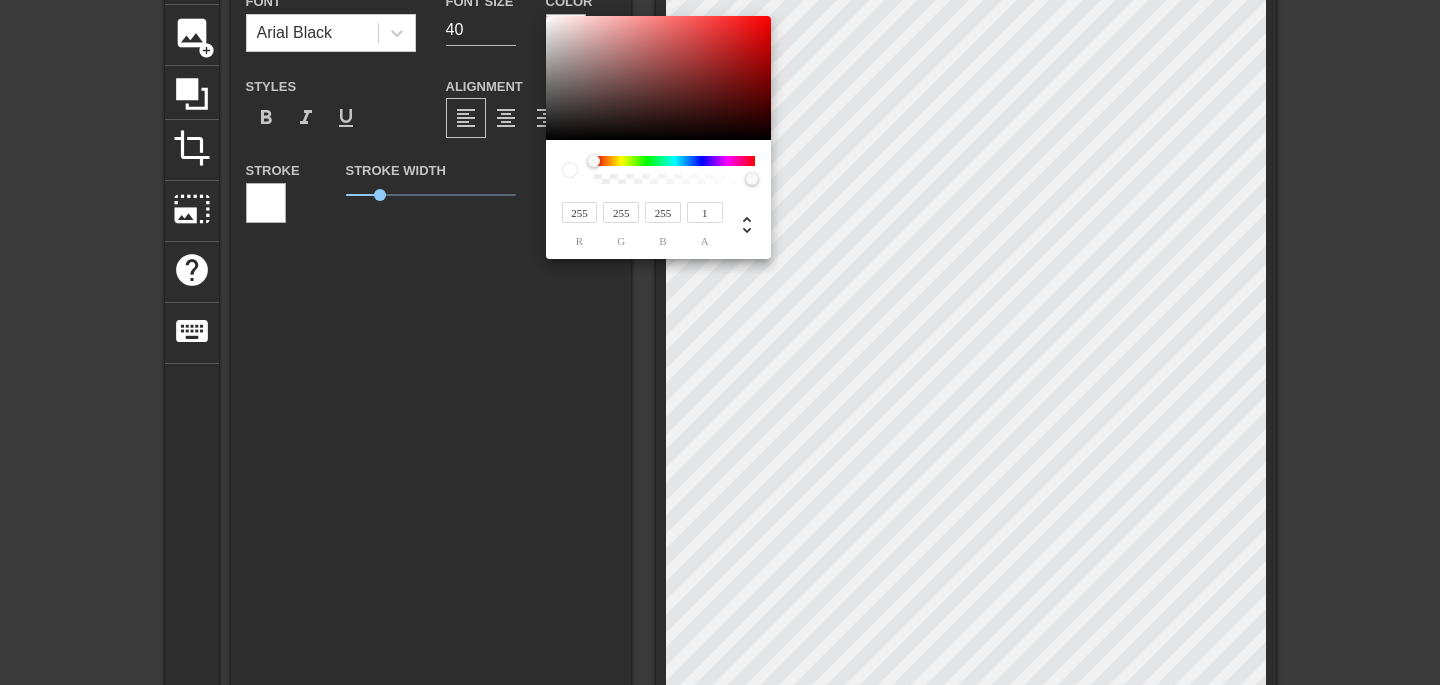 drag, startPoint x: 582, startPoint y: 86, endPoint x: 499, endPoint y: -54, distance: 162.75441 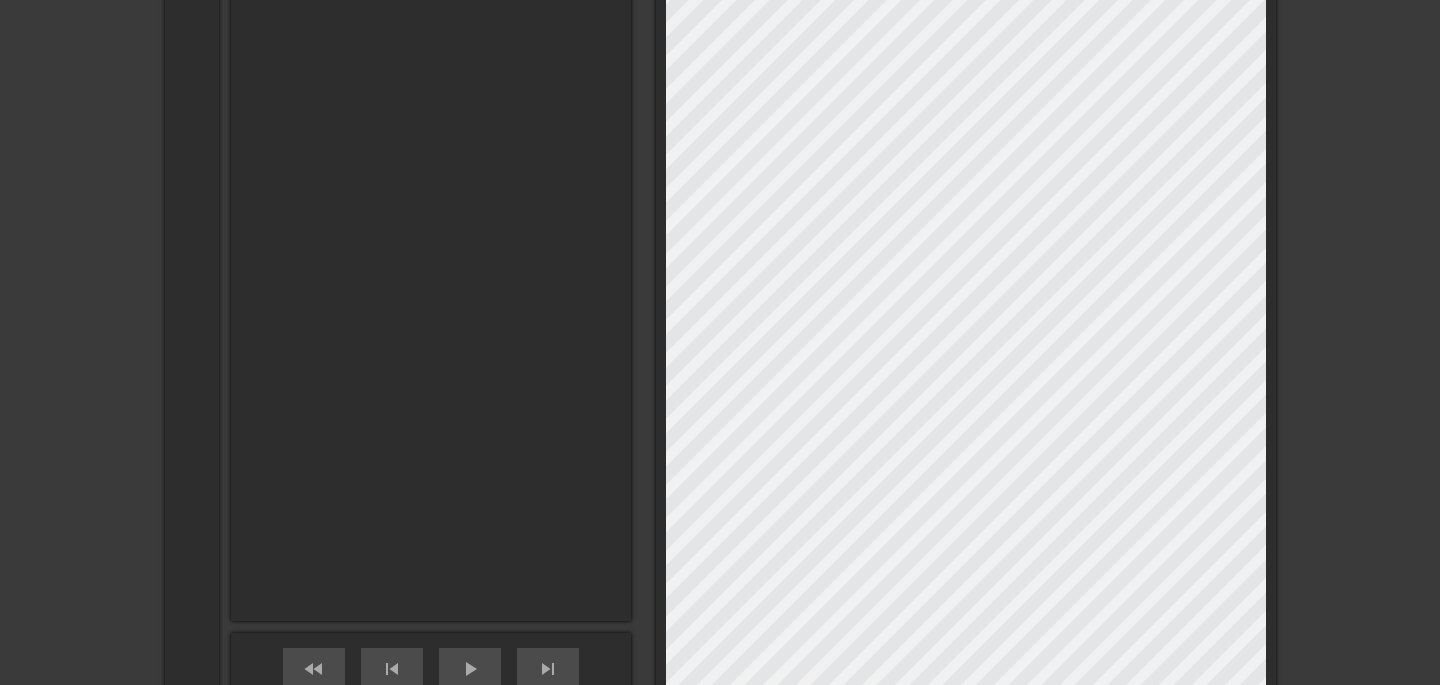 scroll, scrollTop: 0, scrollLeft: 0, axis: both 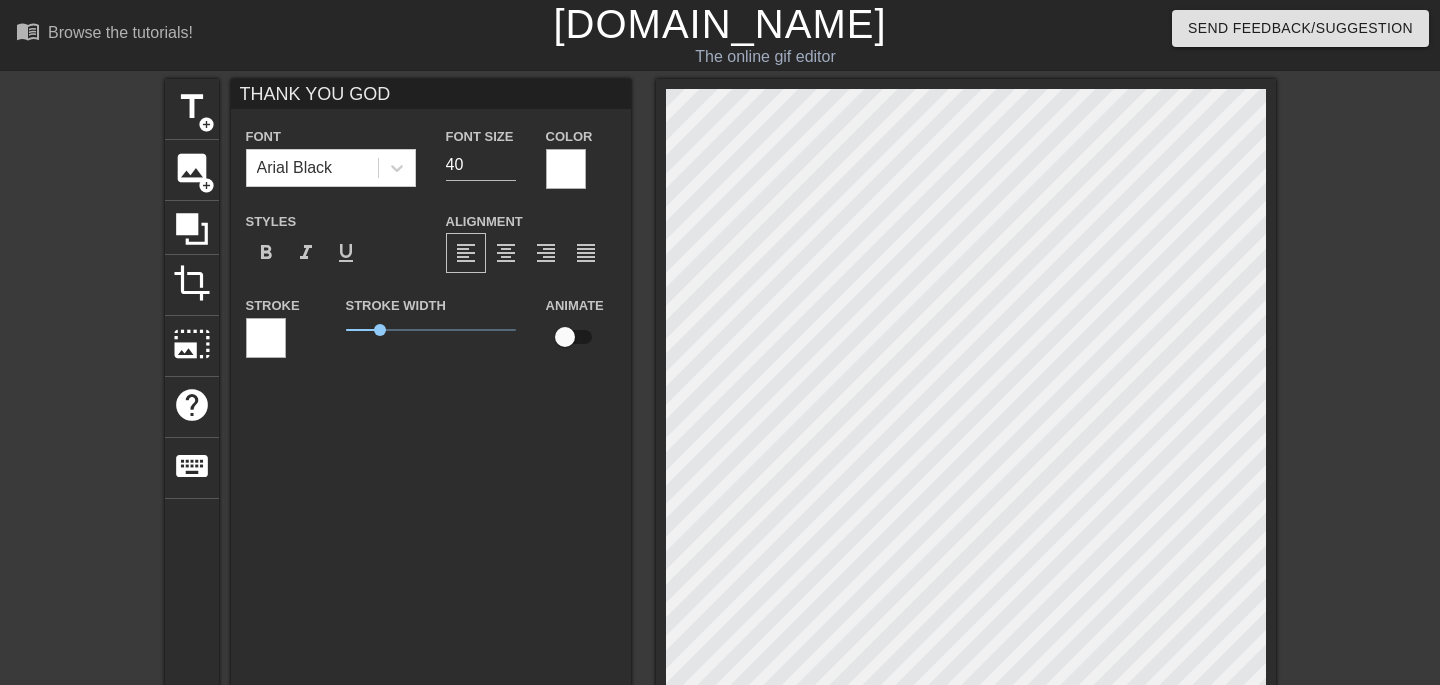 click on "Stroke" at bounding box center (281, 325) 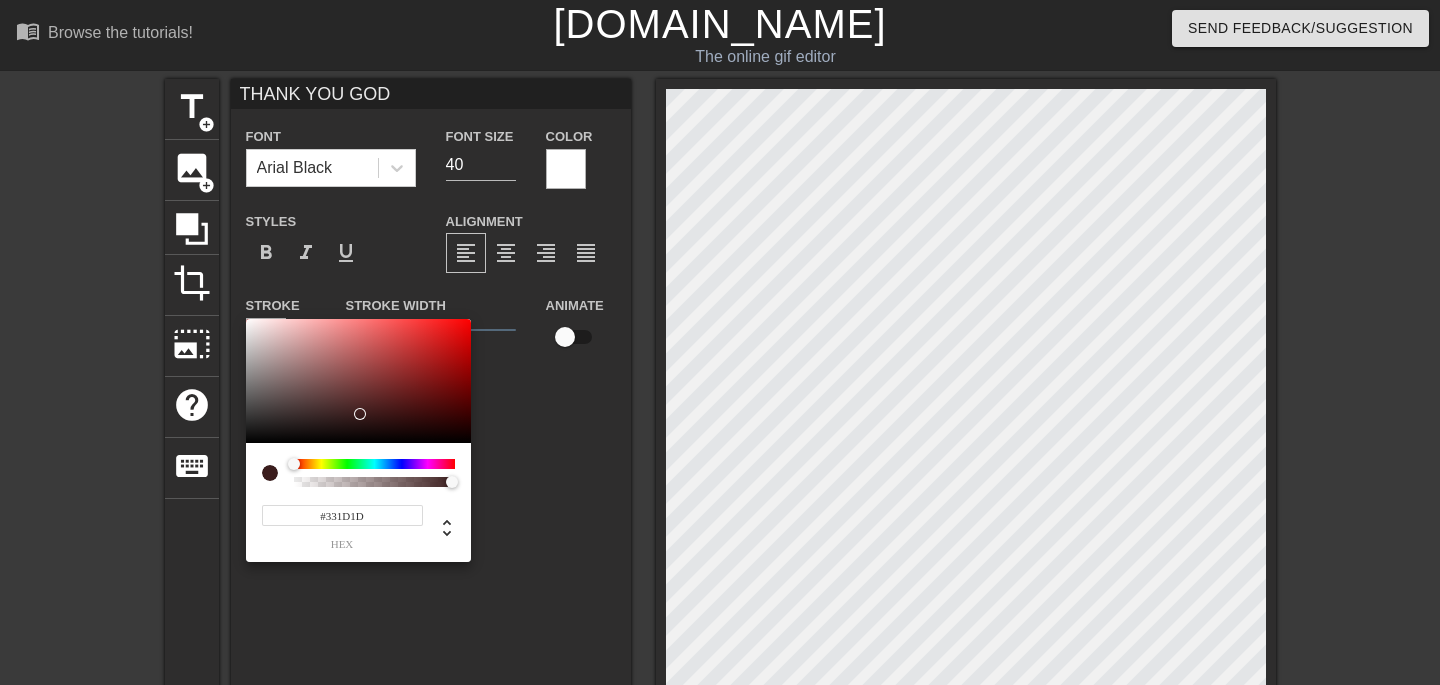 type on "#000000" 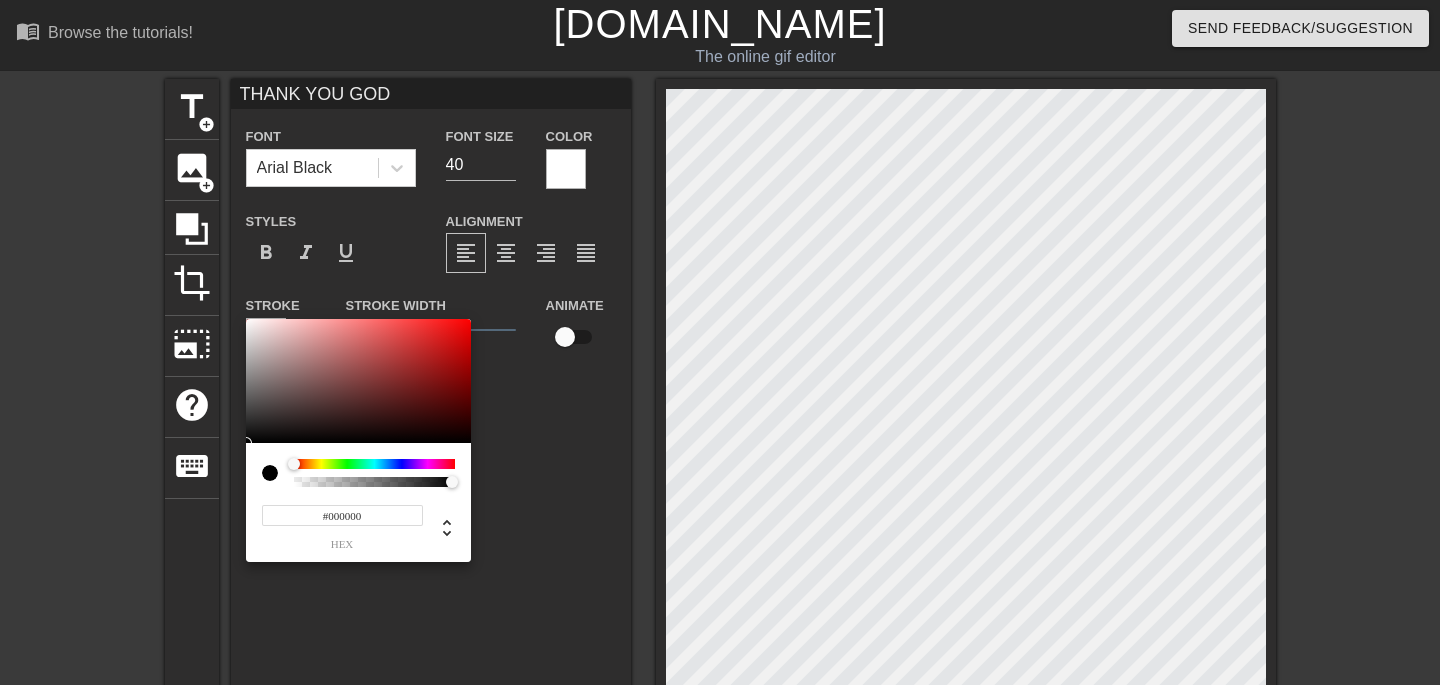 drag, startPoint x: 361, startPoint y: 414, endPoint x: 113, endPoint y: 555, distance: 285.28058 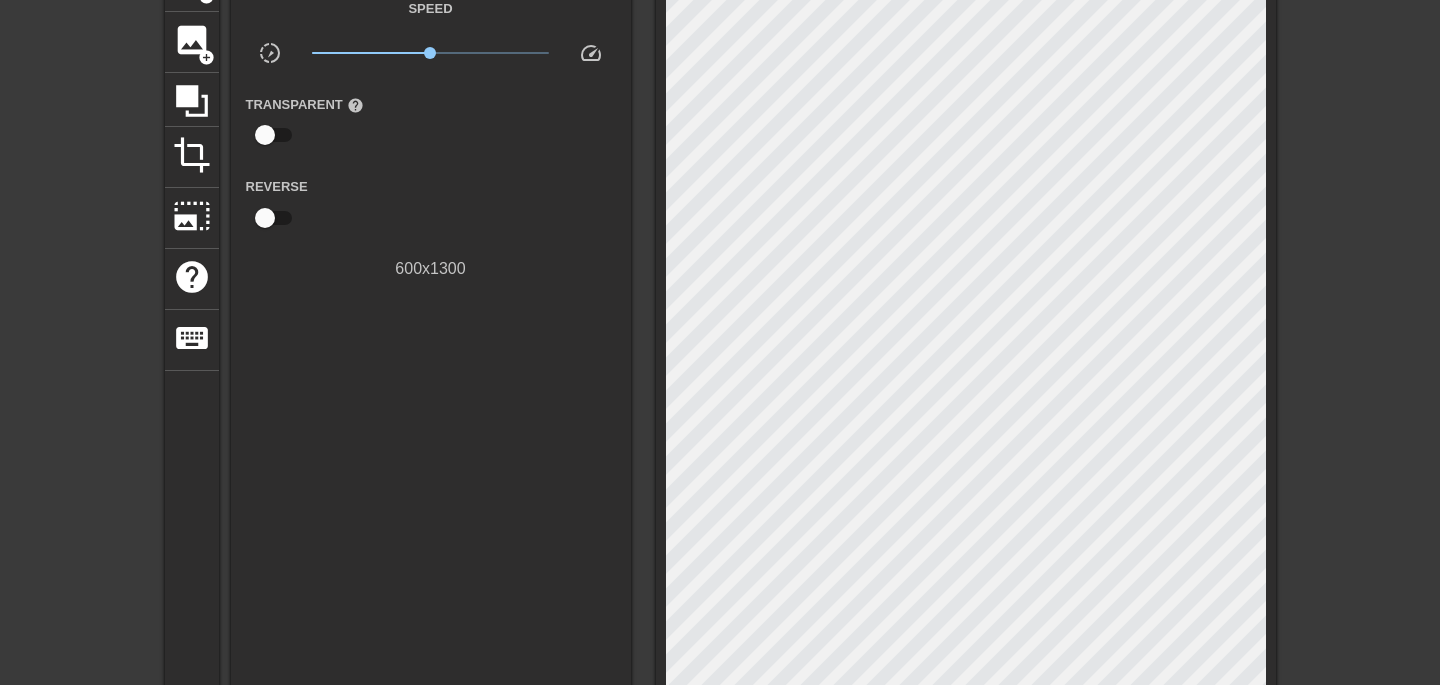 scroll, scrollTop: 0, scrollLeft: 0, axis: both 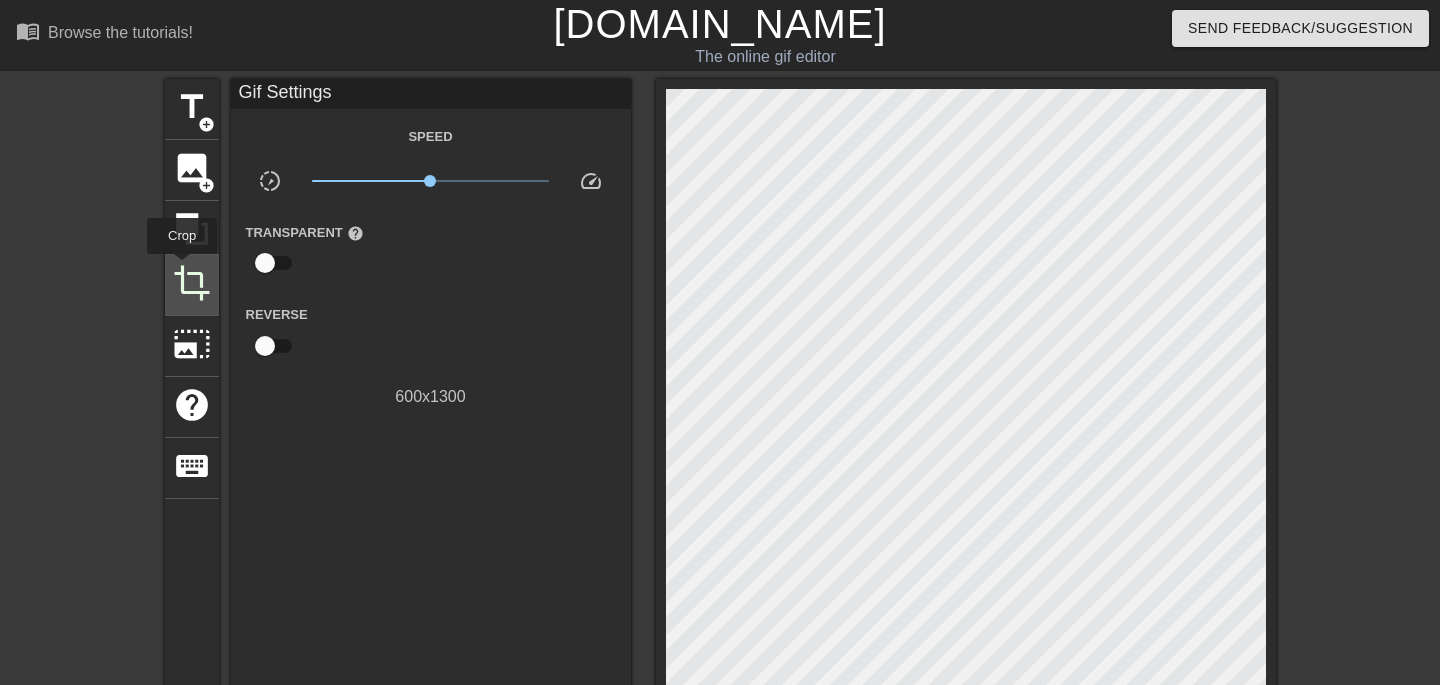 click on "crop" at bounding box center (192, 283) 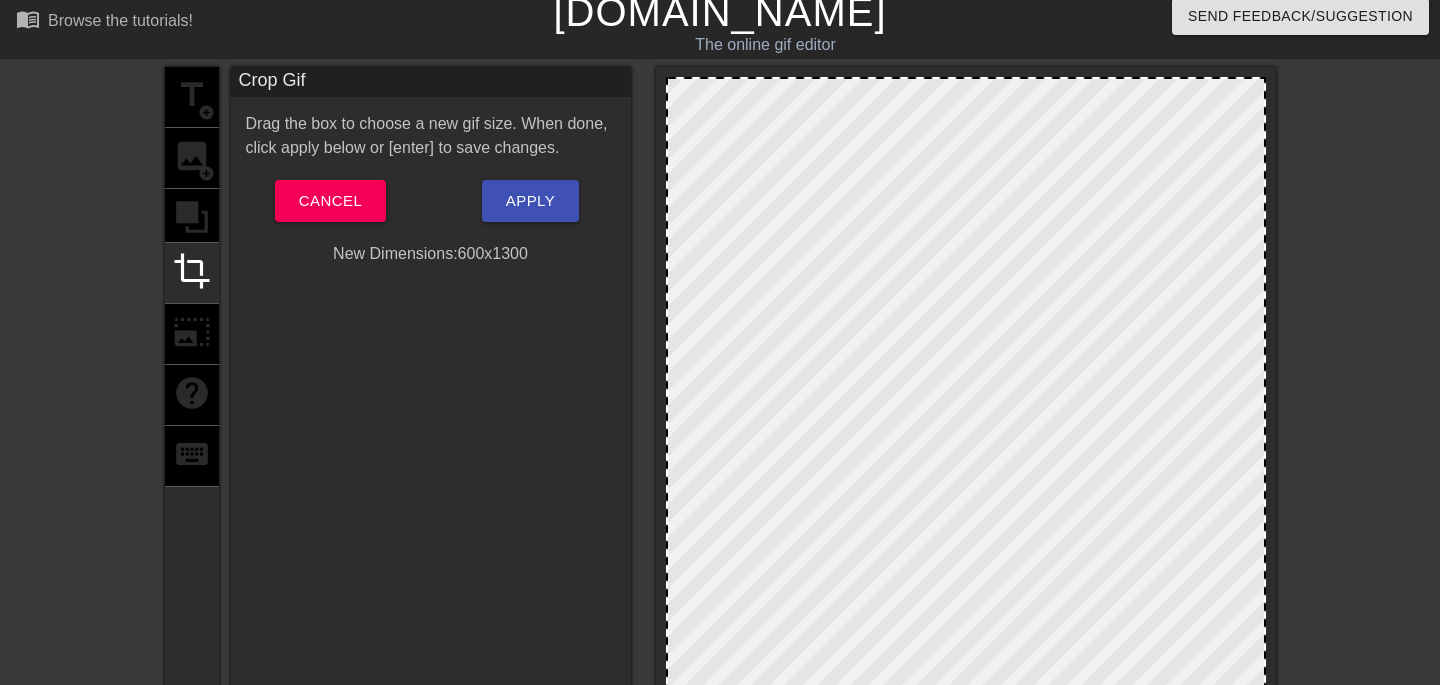 scroll, scrollTop: 14, scrollLeft: 0, axis: vertical 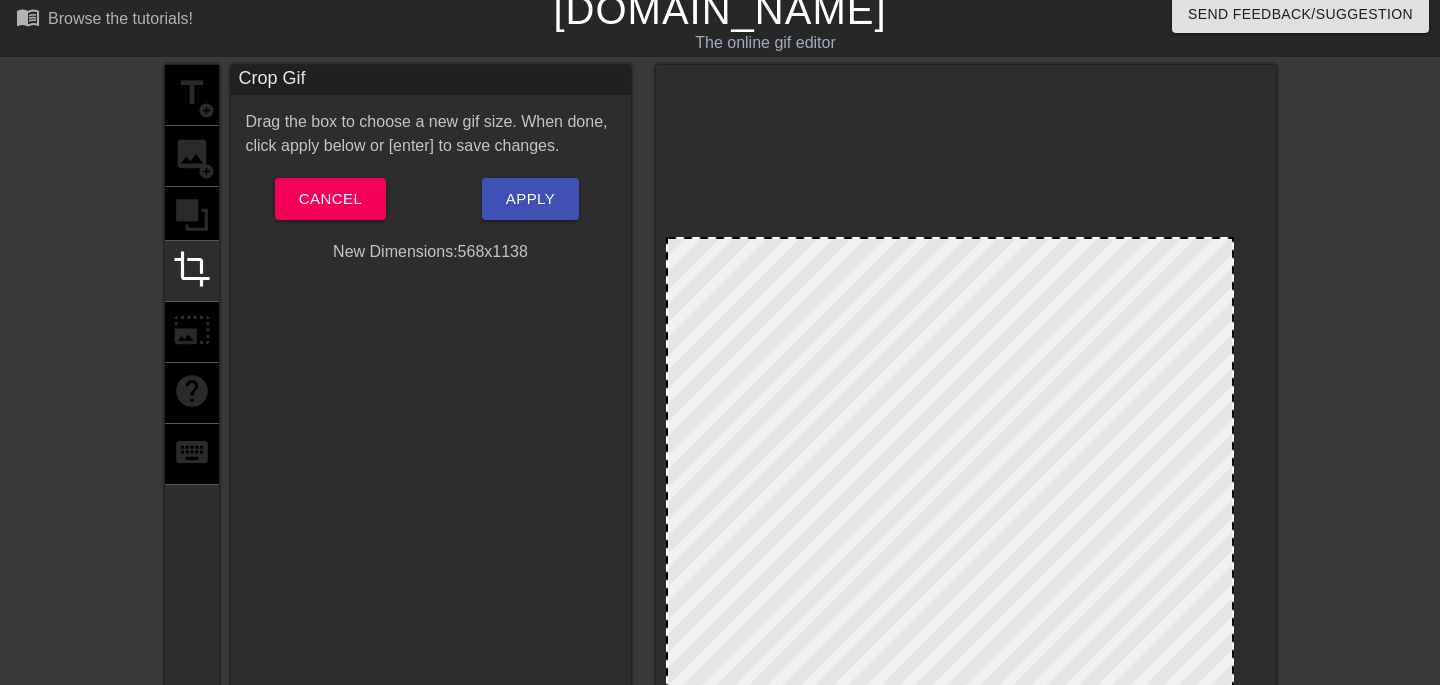drag, startPoint x: 1258, startPoint y: 79, endPoint x: 1225, endPoint y: 241, distance: 165.32695 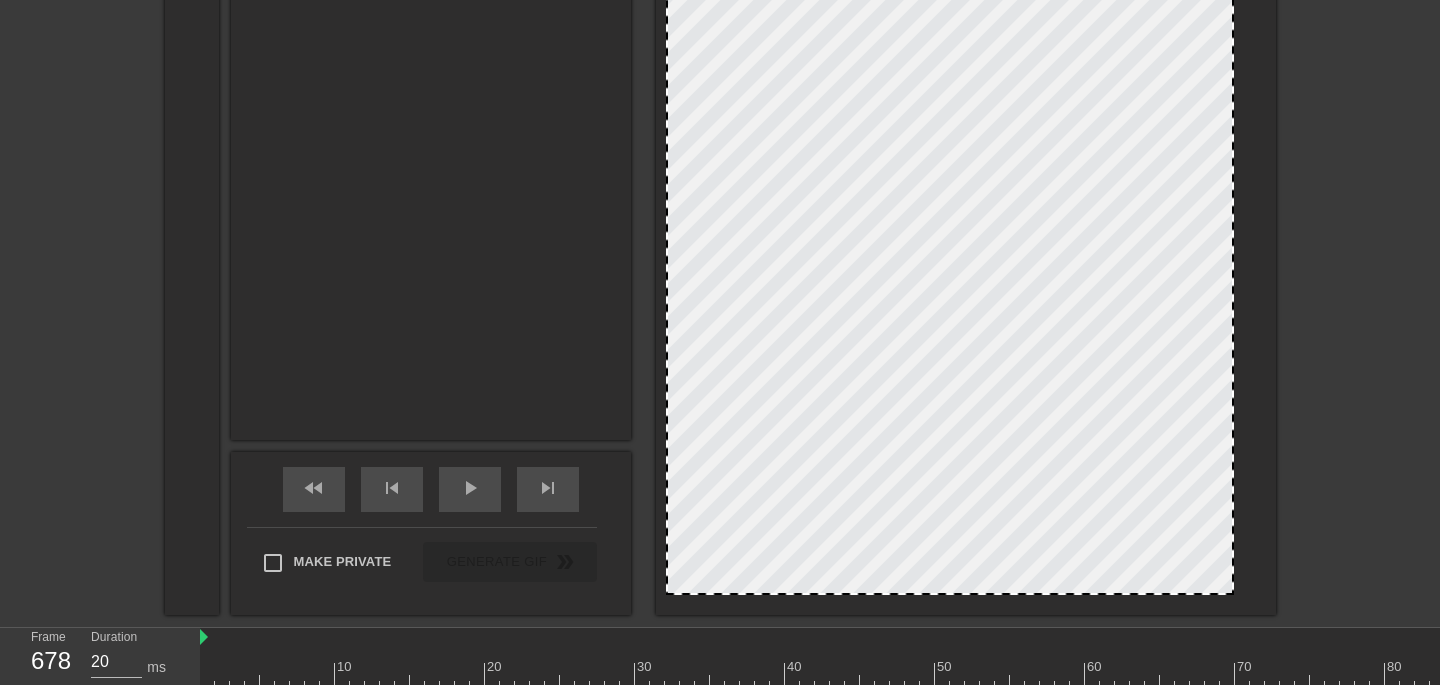 scroll, scrollTop: 820, scrollLeft: 0, axis: vertical 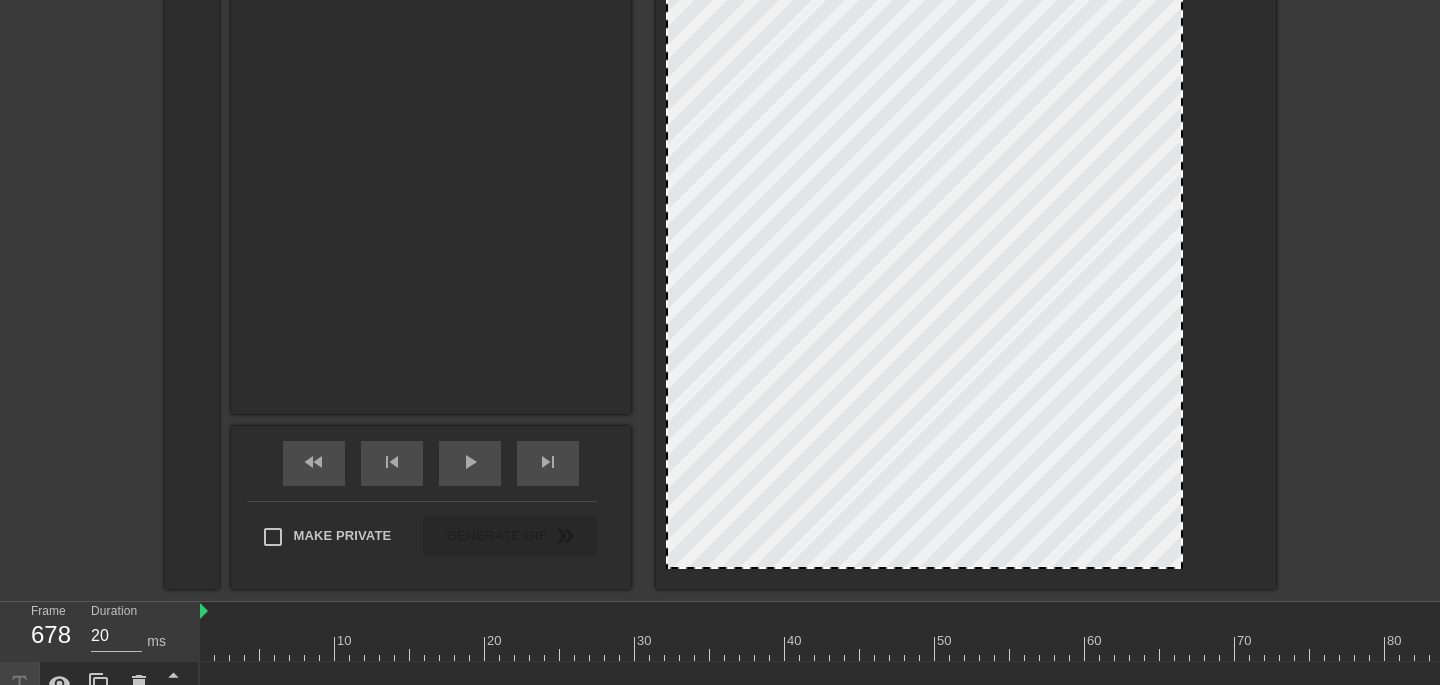 drag, startPoint x: 1226, startPoint y: 562, endPoint x: 1175, endPoint y: 350, distance: 218.04816 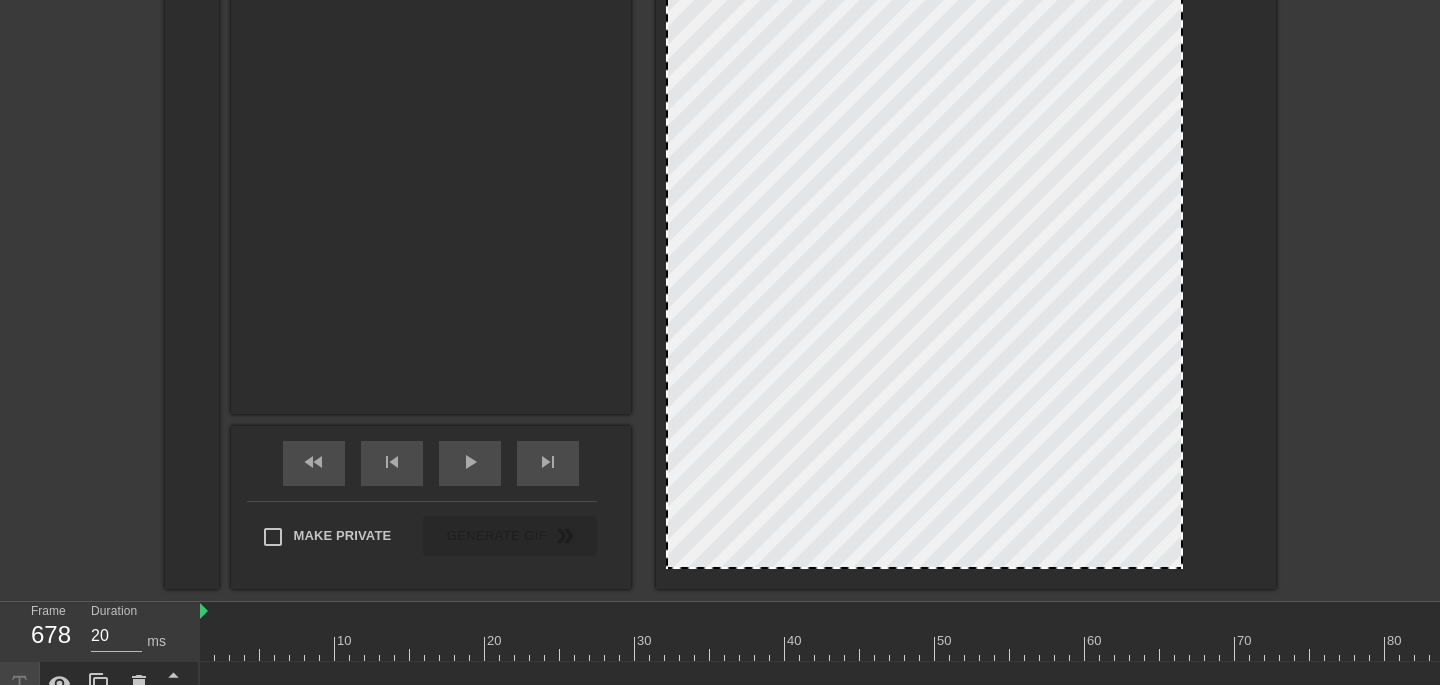 click at bounding box center [966, -76] 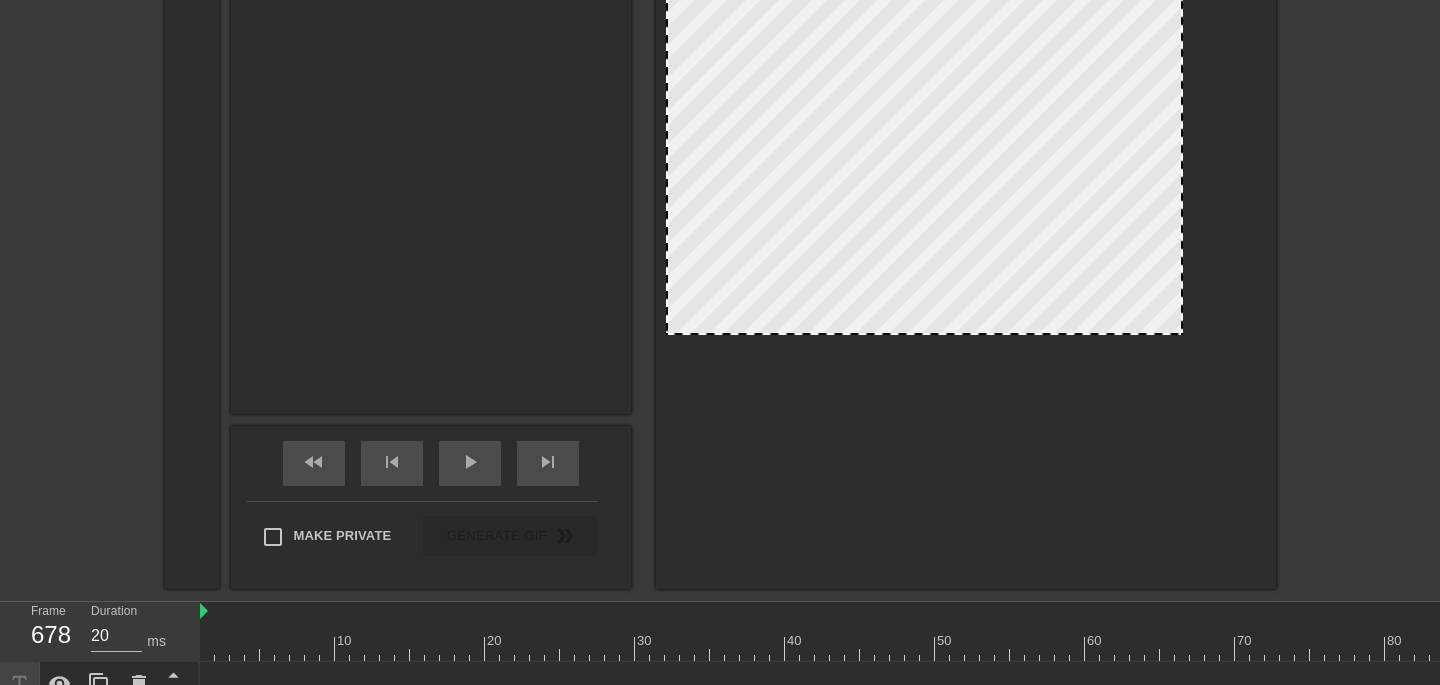 drag, startPoint x: 993, startPoint y: 566, endPoint x: 1027, endPoint y: 319, distance: 249.3291 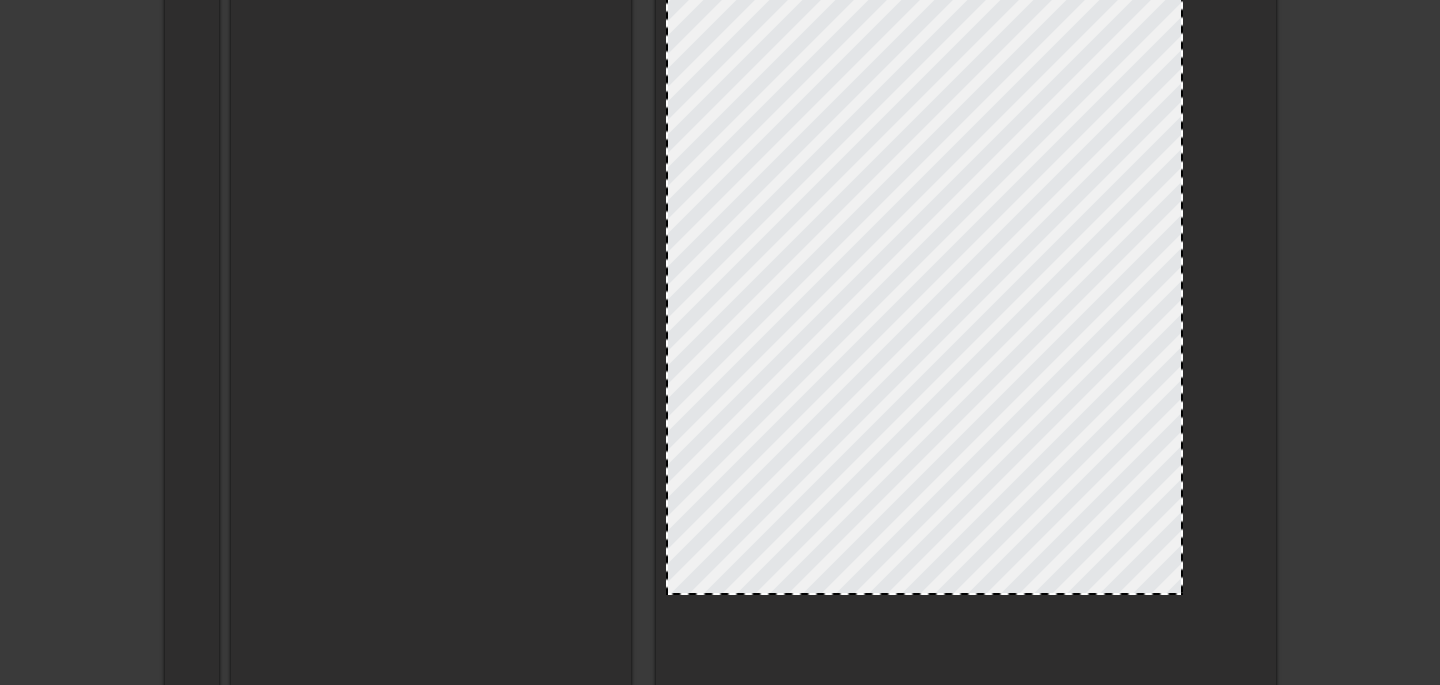 scroll, scrollTop: 522, scrollLeft: 0, axis: vertical 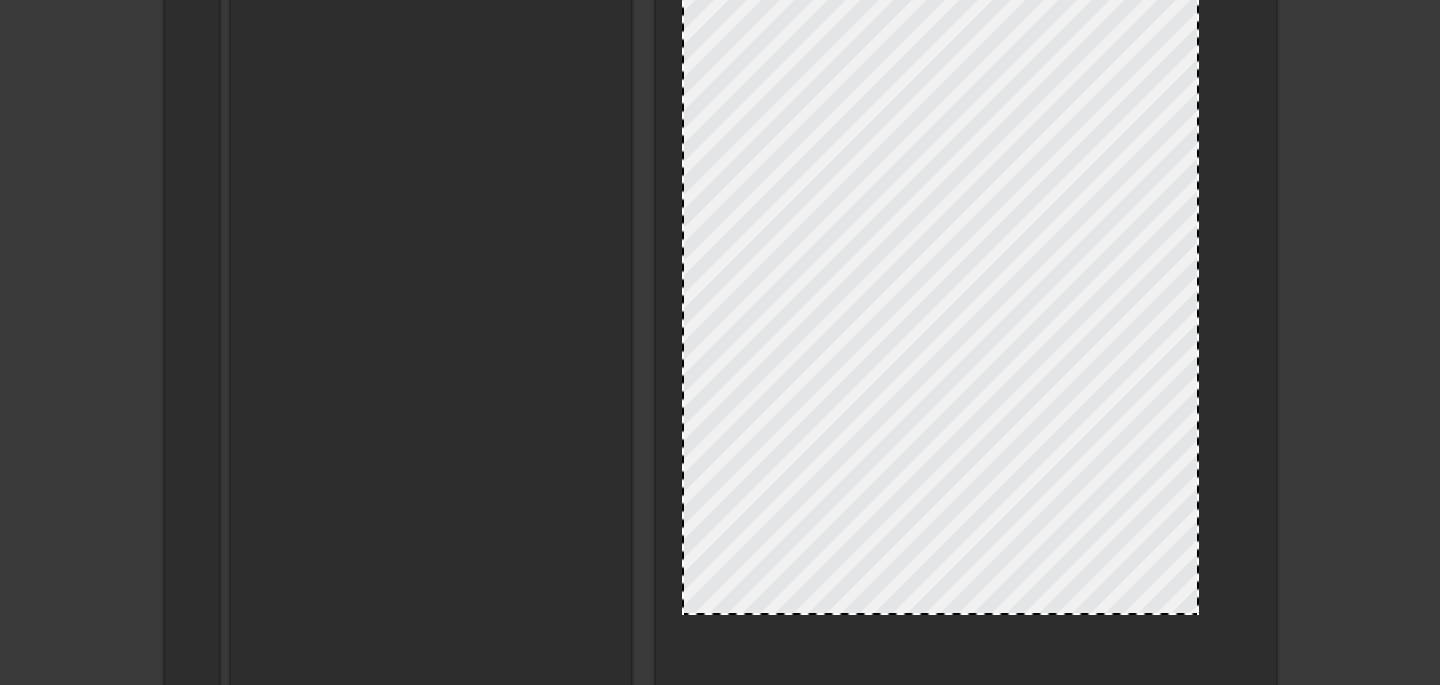 drag, startPoint x: 1091, startPoint y: 298, endPoint x: 1108, endPoint y: 293, distance: 17.720045 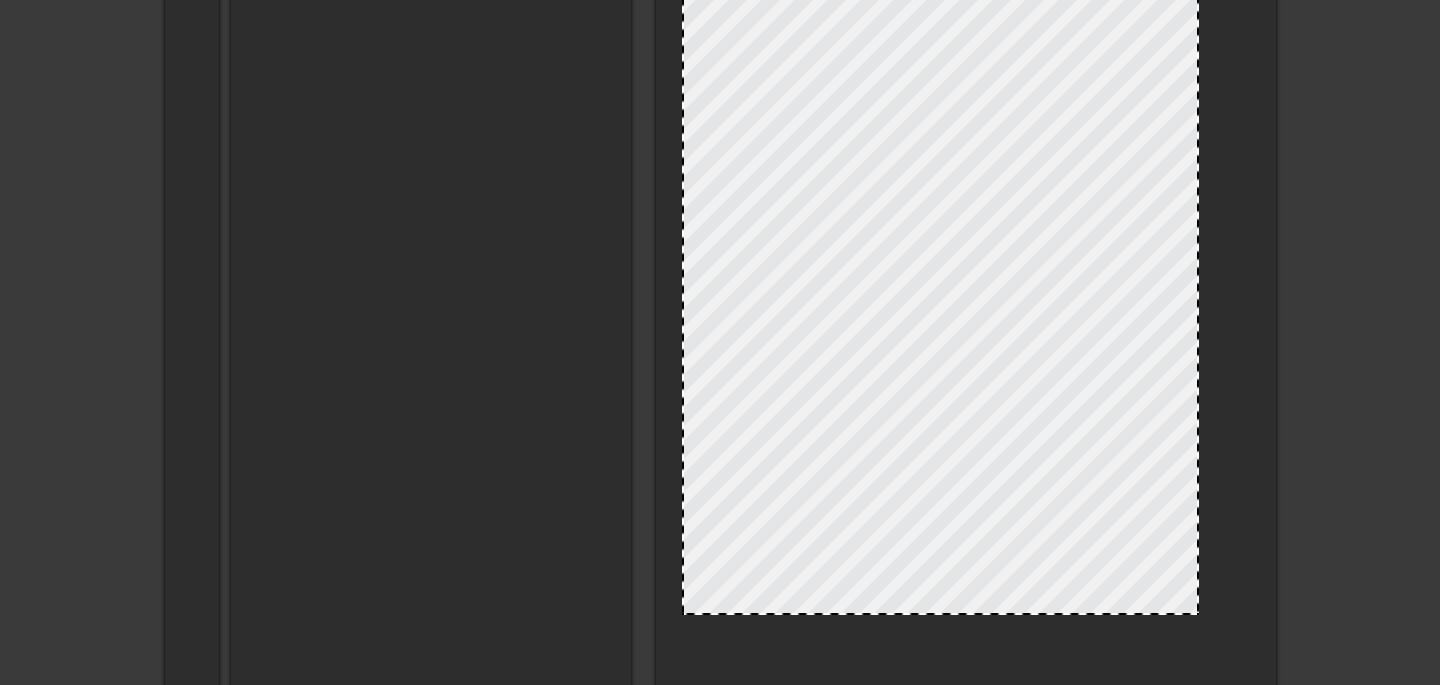 click at bounding box center (940, 169) 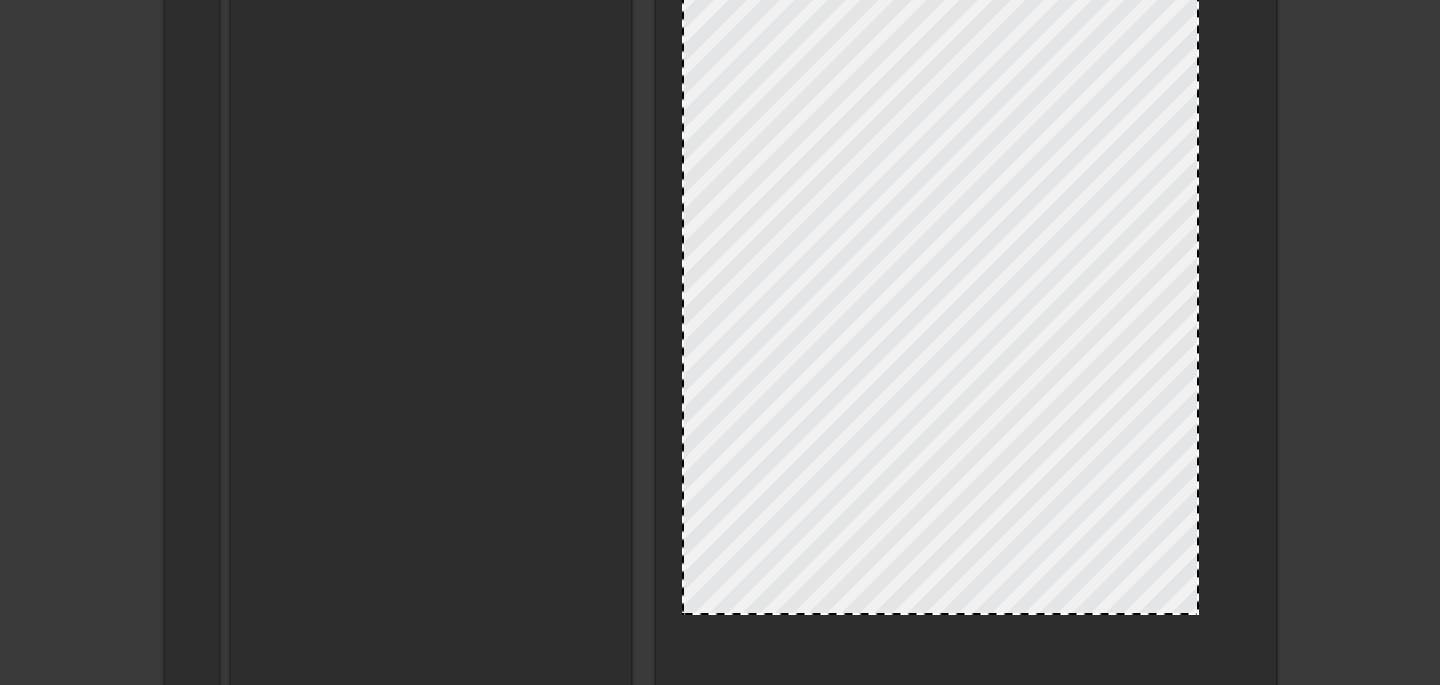 click at bounding box center (966, 222) 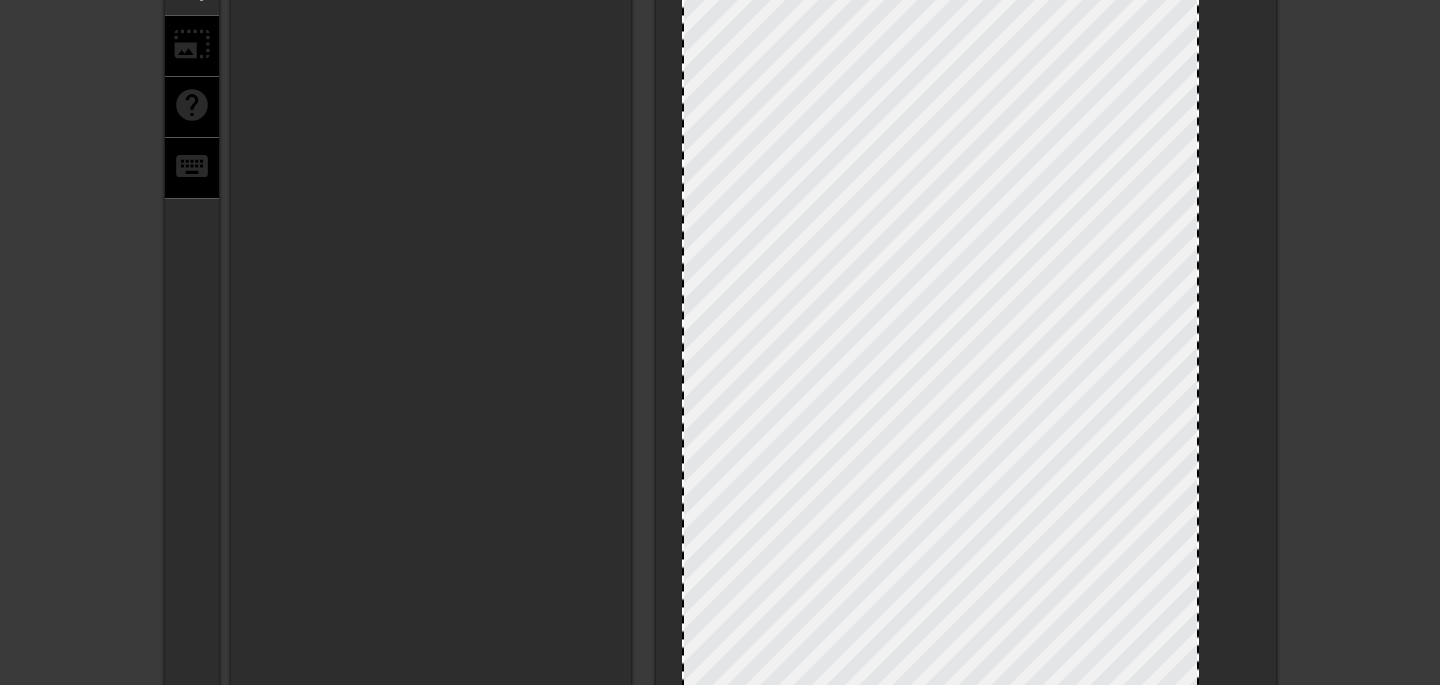 click at bounding box center (966, 444) 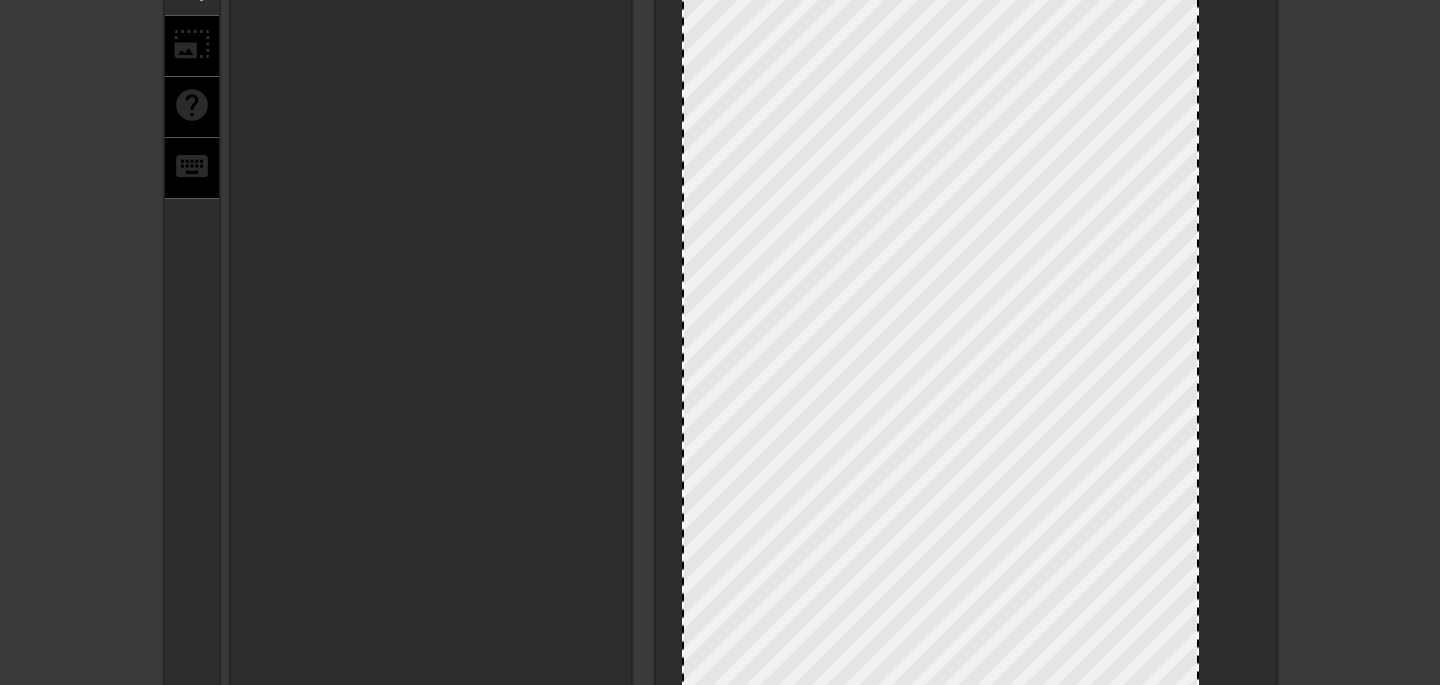 scroll, scrollTop: 274, scrollLeft: 0, axis: vertical 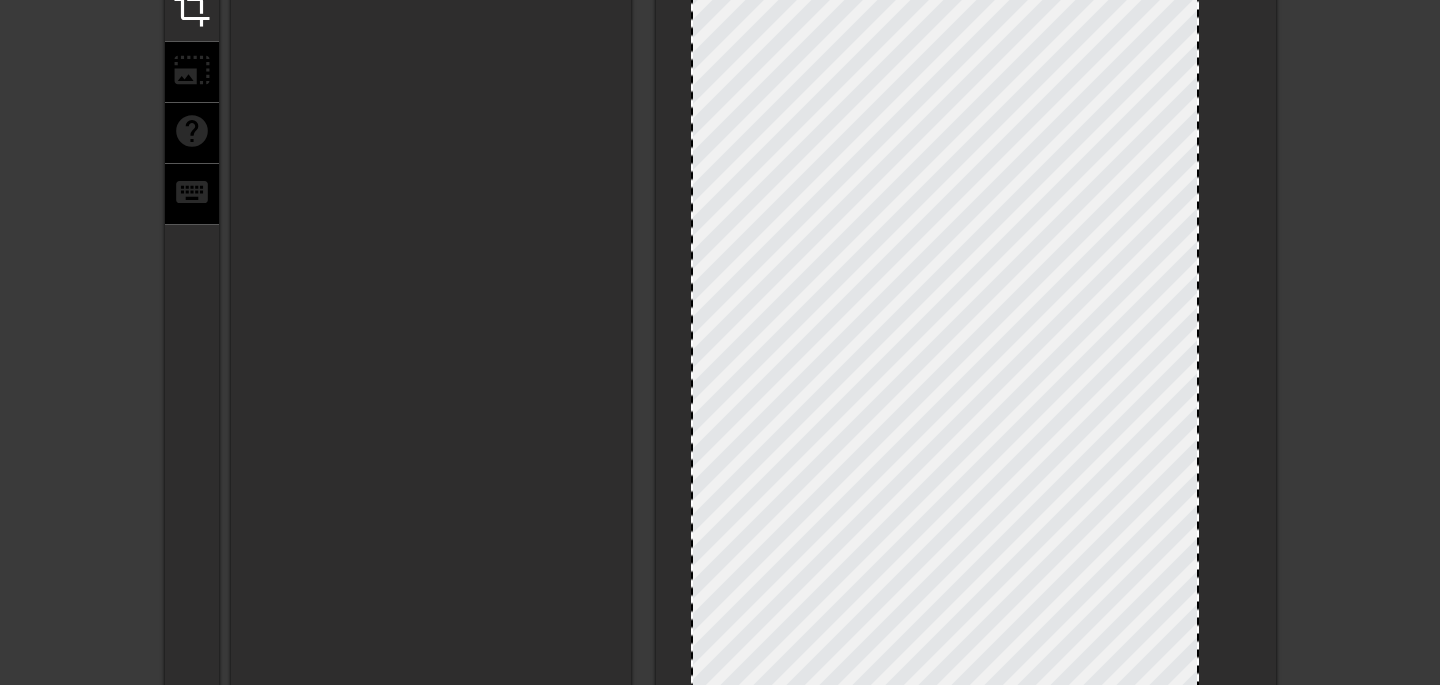 click at bounding box center [693, 417] 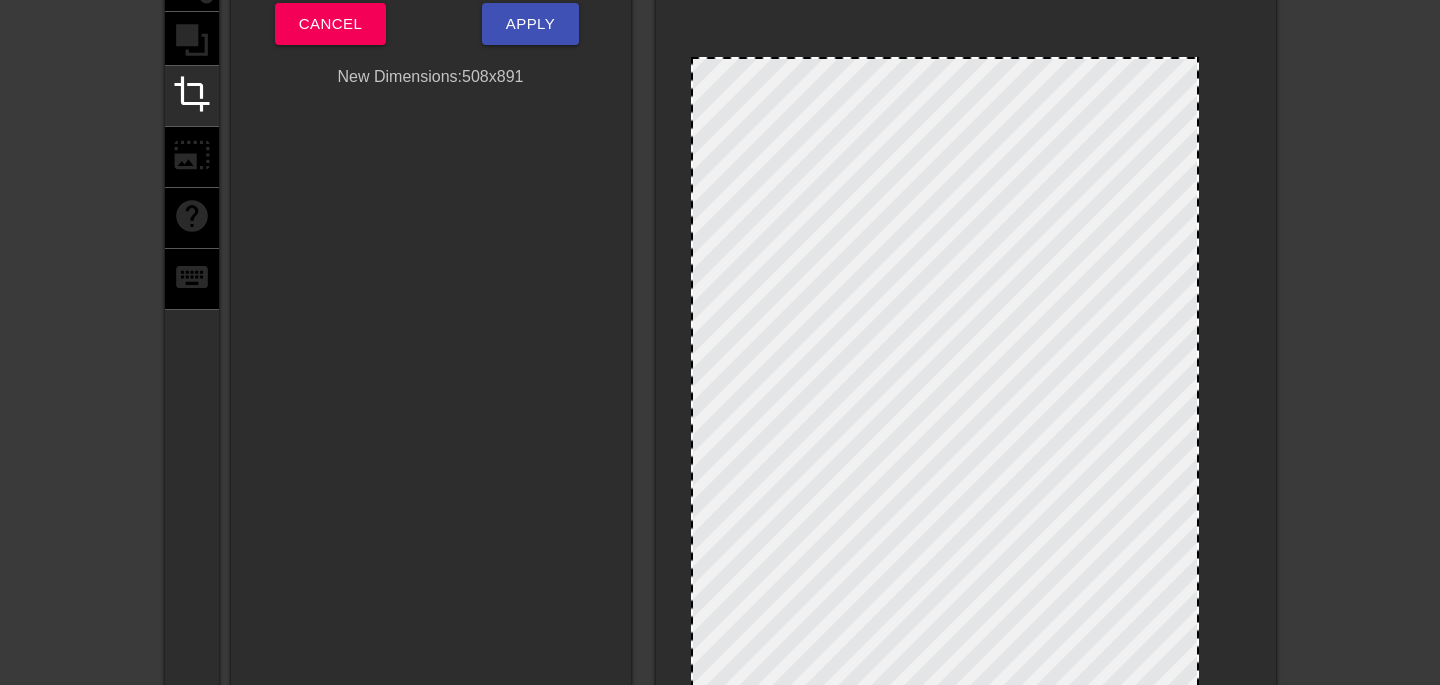 scroll, scrollTop: 165, scrollLeft: 0, axis: vertical 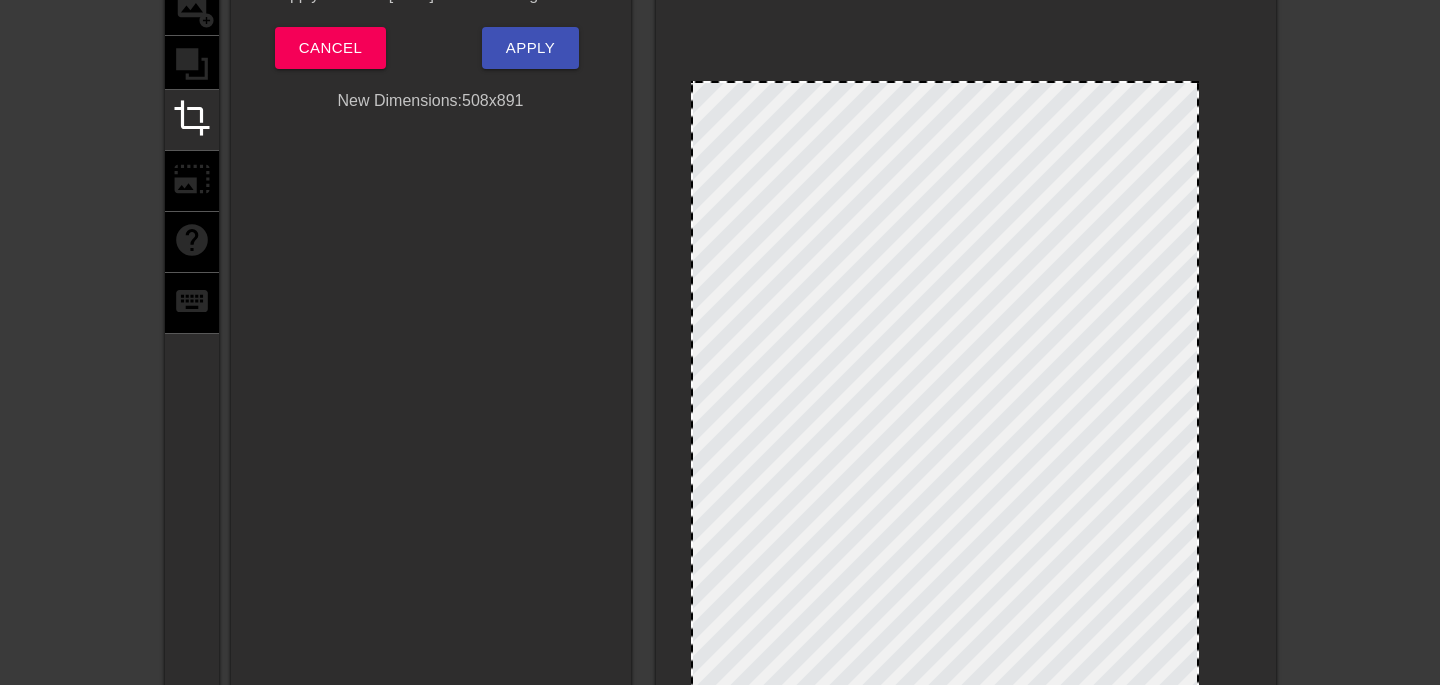 drag, startPoint x: 1111, startPoint y: 83, endPoint x: 1113, endPoint y: 68, distance: 15.132746 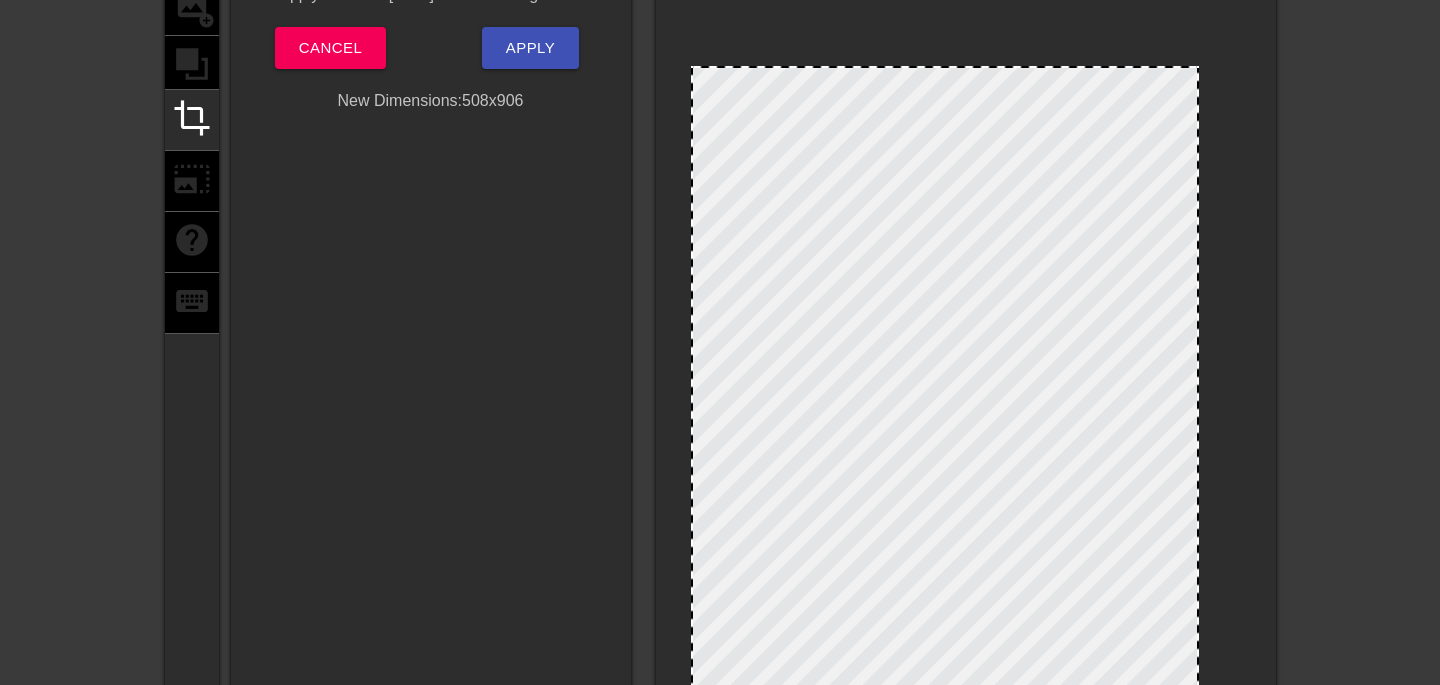 click at bounding box center (1450, 214) 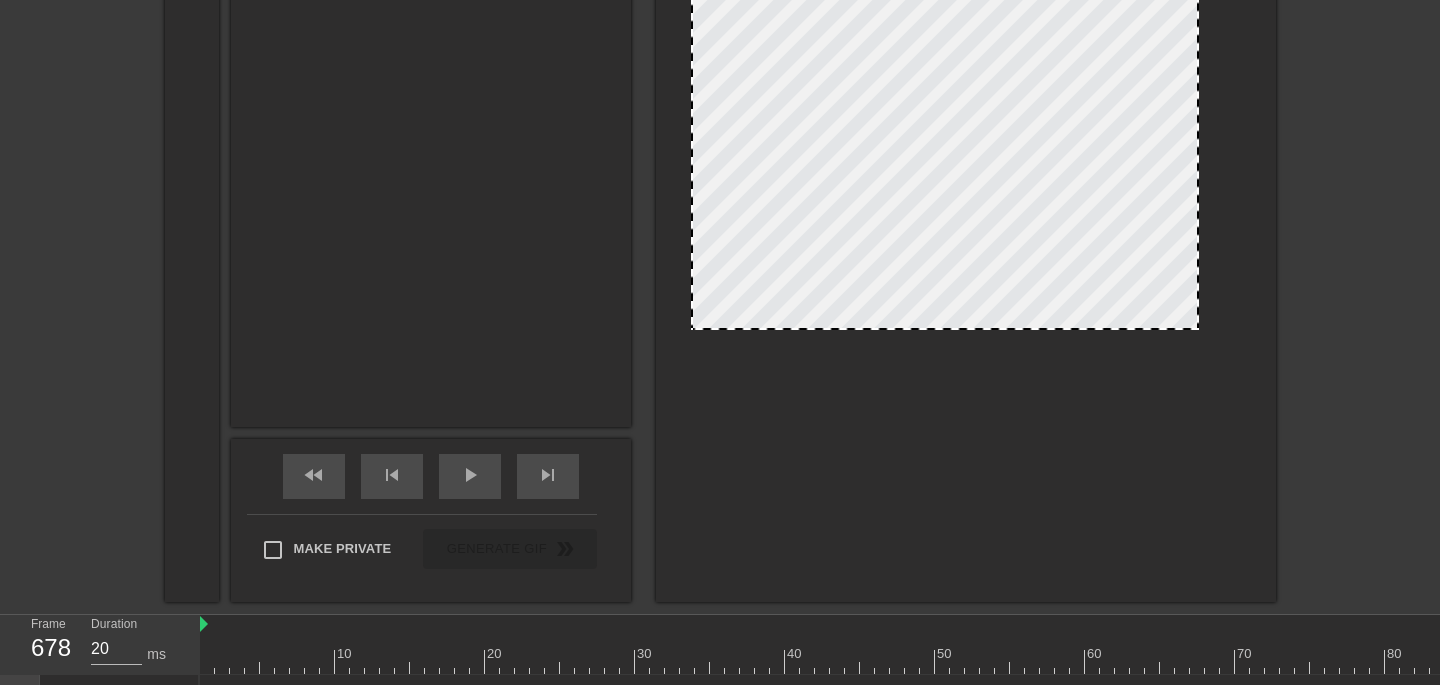 scroll, scrollTop: 803, scrollLeft: 0, axis: vertical 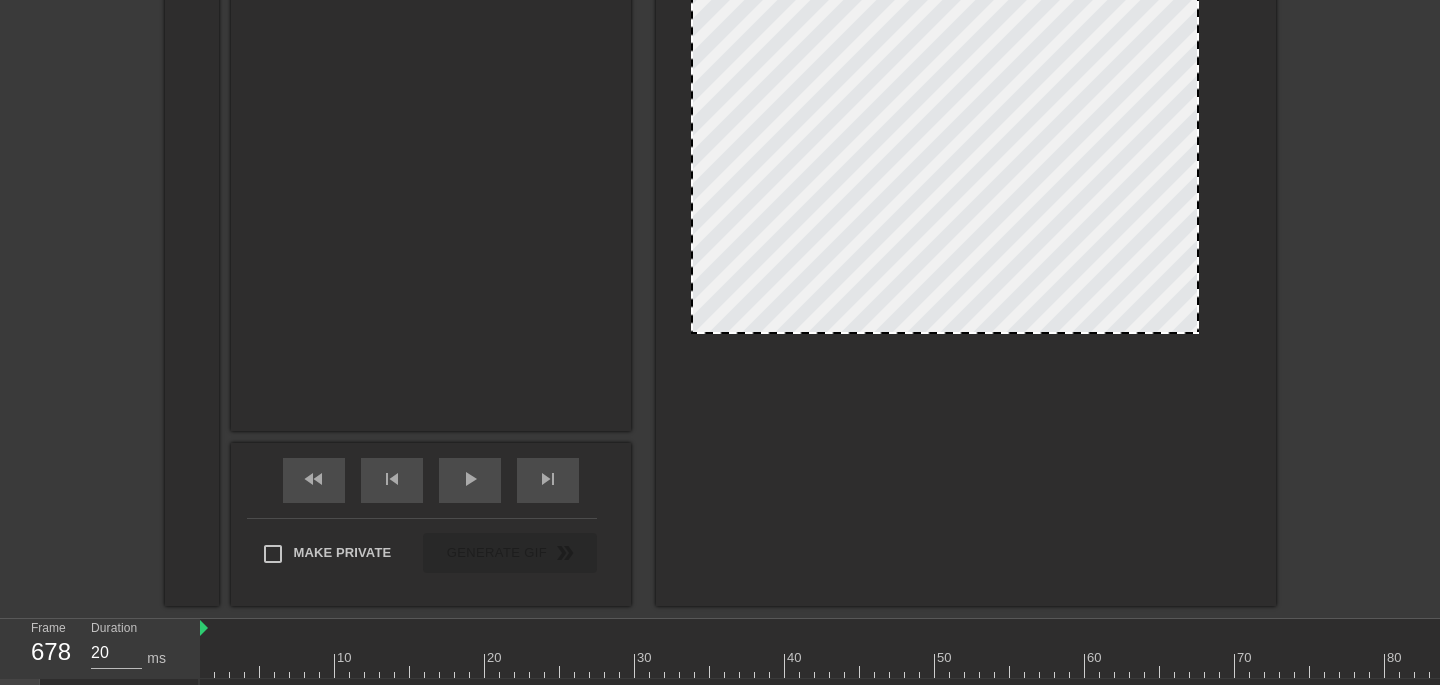 click on "fast_rewind skip_previous play_arrow skip_next" at bounding box center [431, 480] 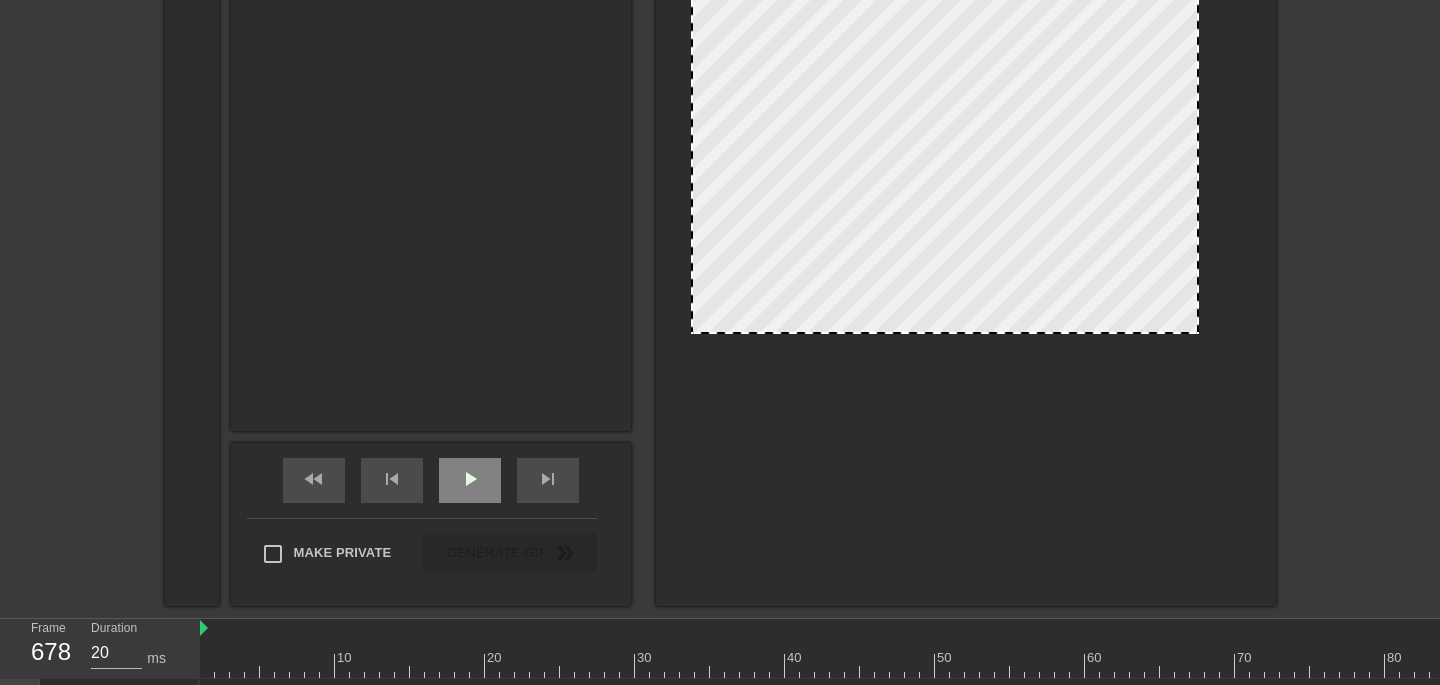 click on "play_arrow" at bounding box center [470, 480] 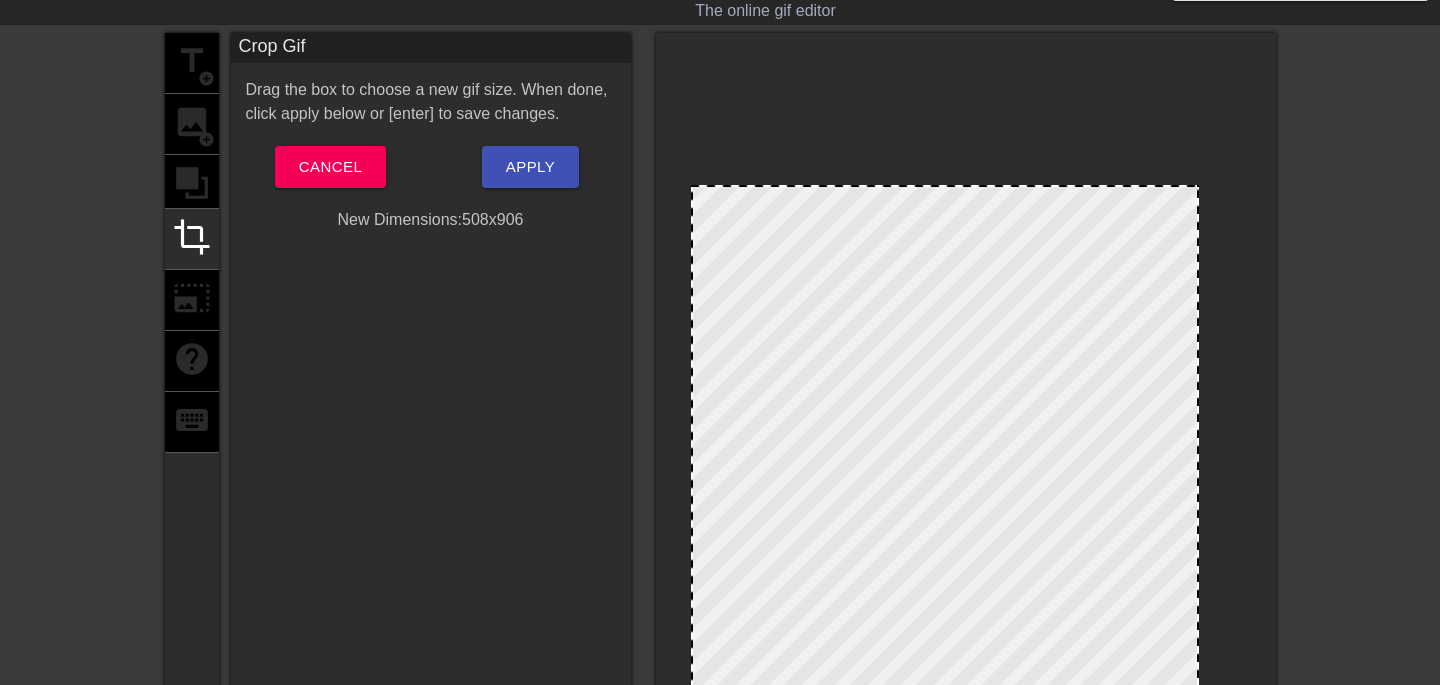 scroll, scrollTop: 0, scrollLeft: 0, axis: both 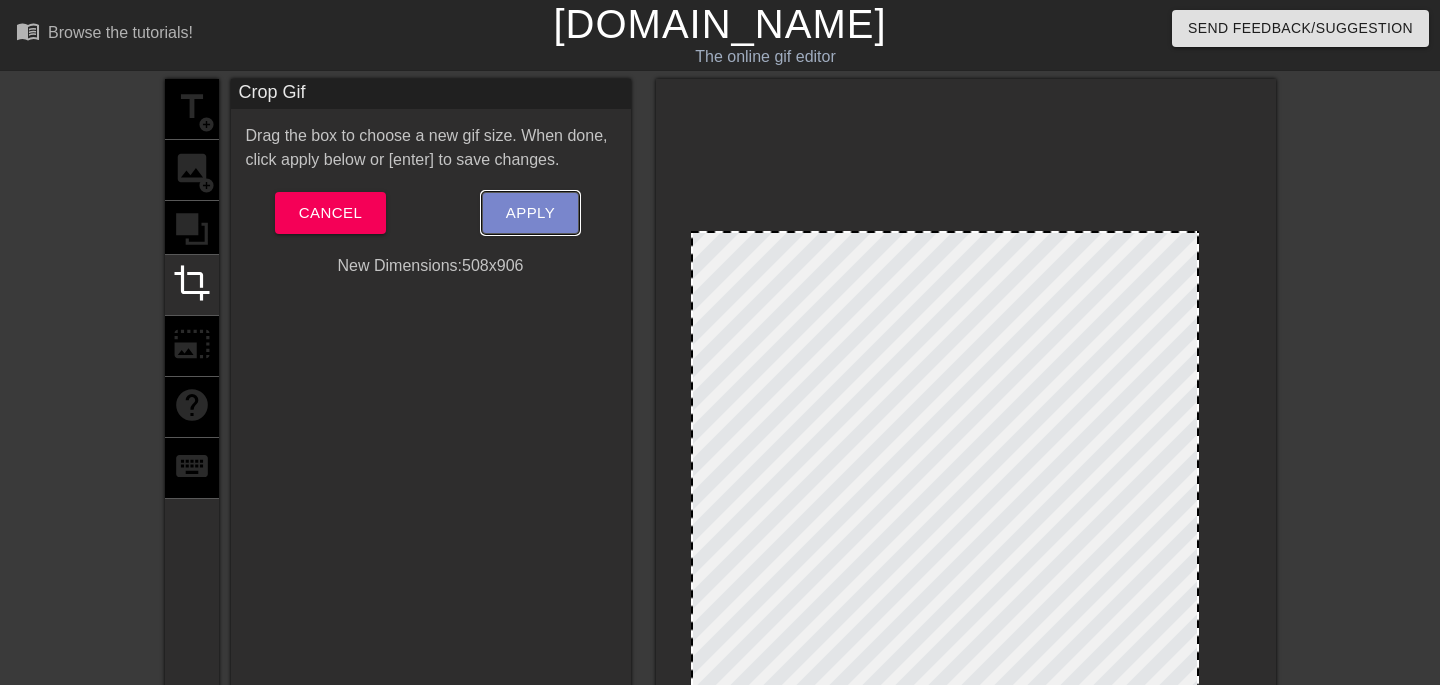 click on "Apply" at bounding box center (530, 213) 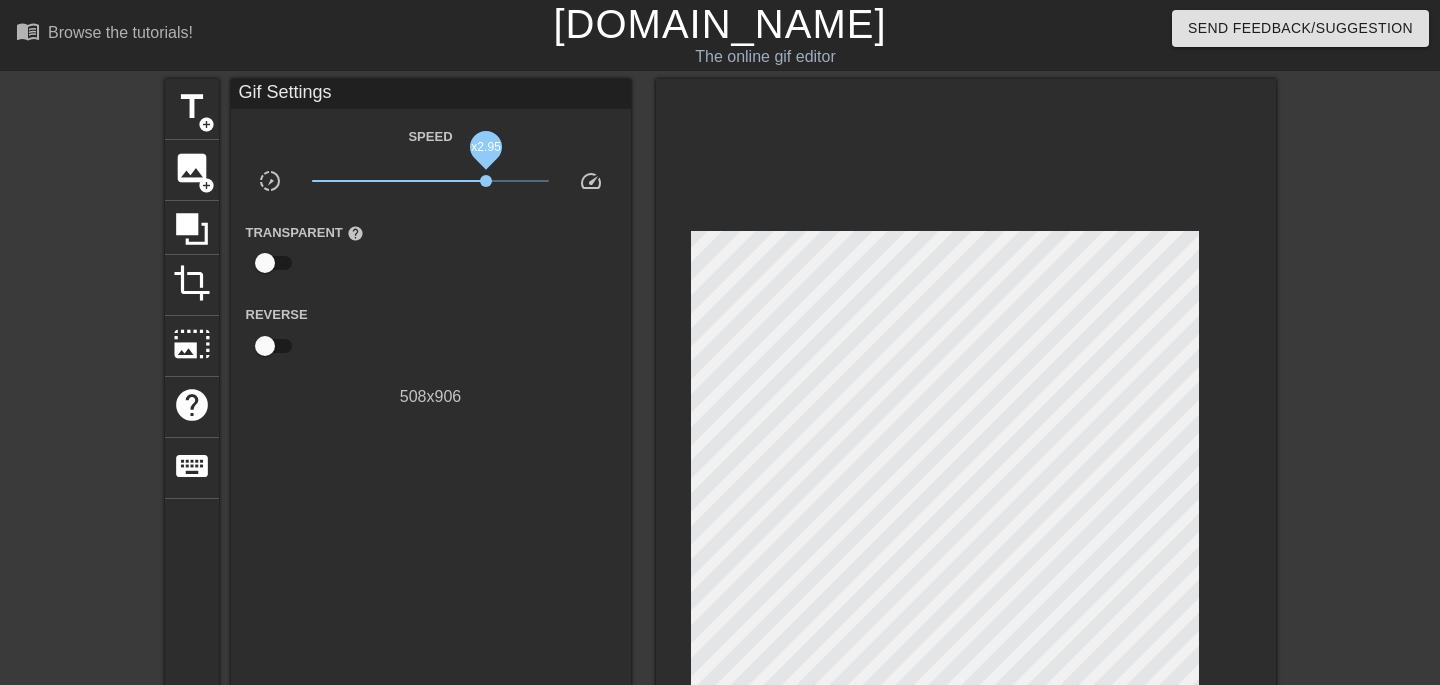drag, startPoint x: 425, startPoint y: 178, endPoint x: 486, endPoint y: 176, distance: 61.03278 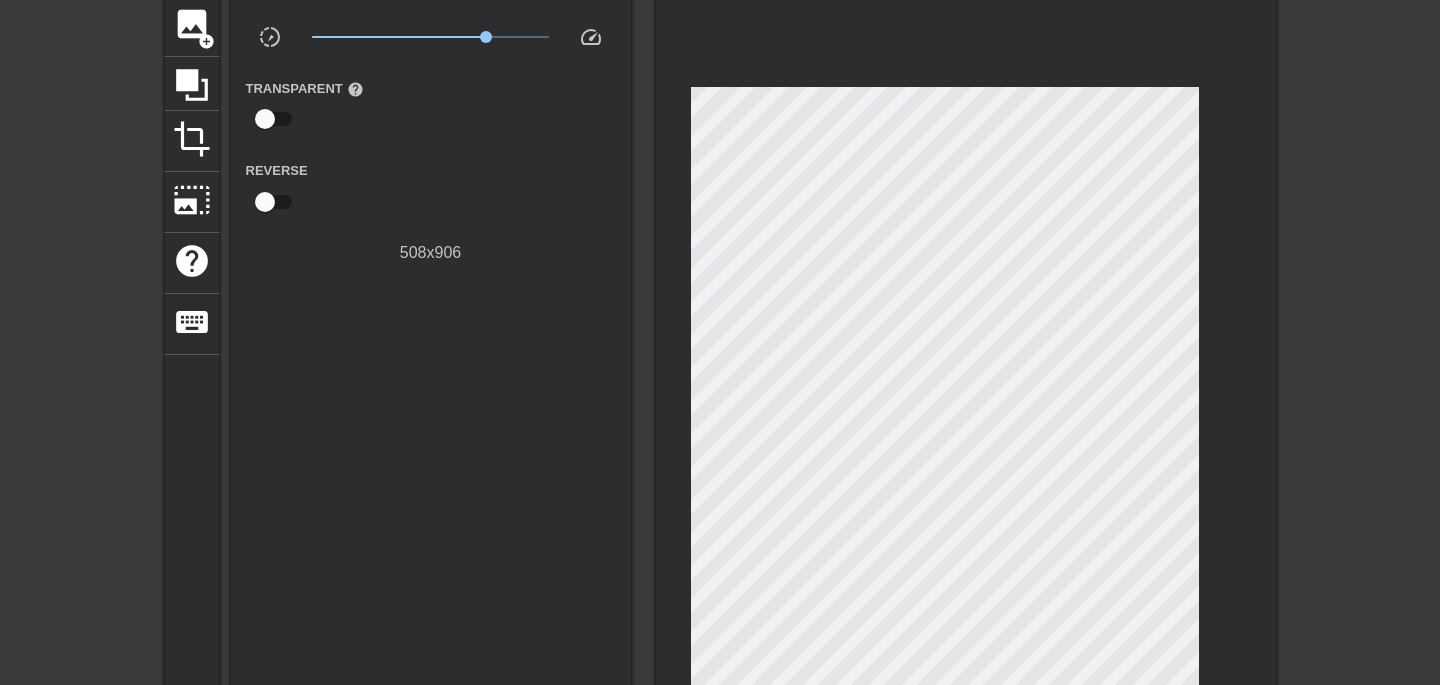 scroll, scrollTop: 127, scrollLeft: 0, axis: vertical 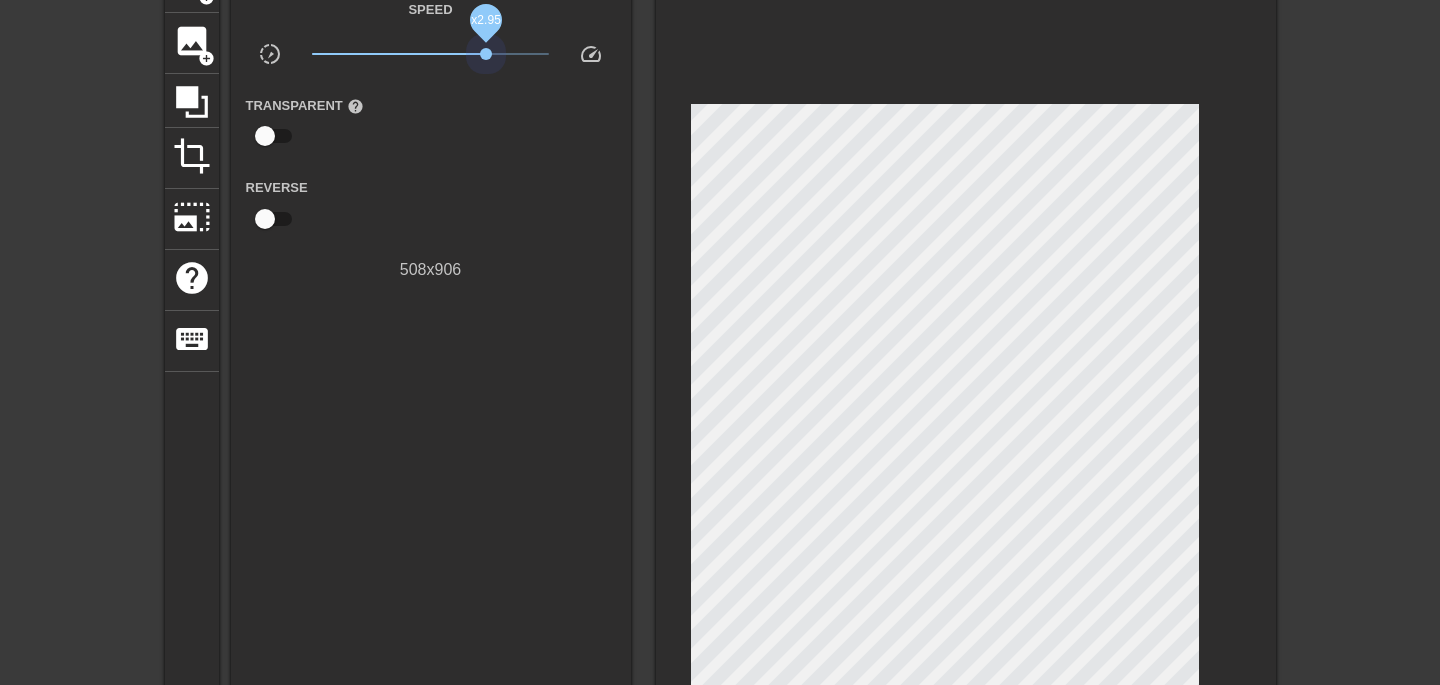 drag, startPoint x: 486, startPoint y: 53, endPoint x: 630, endPoint y: 59, distance: 144.12494 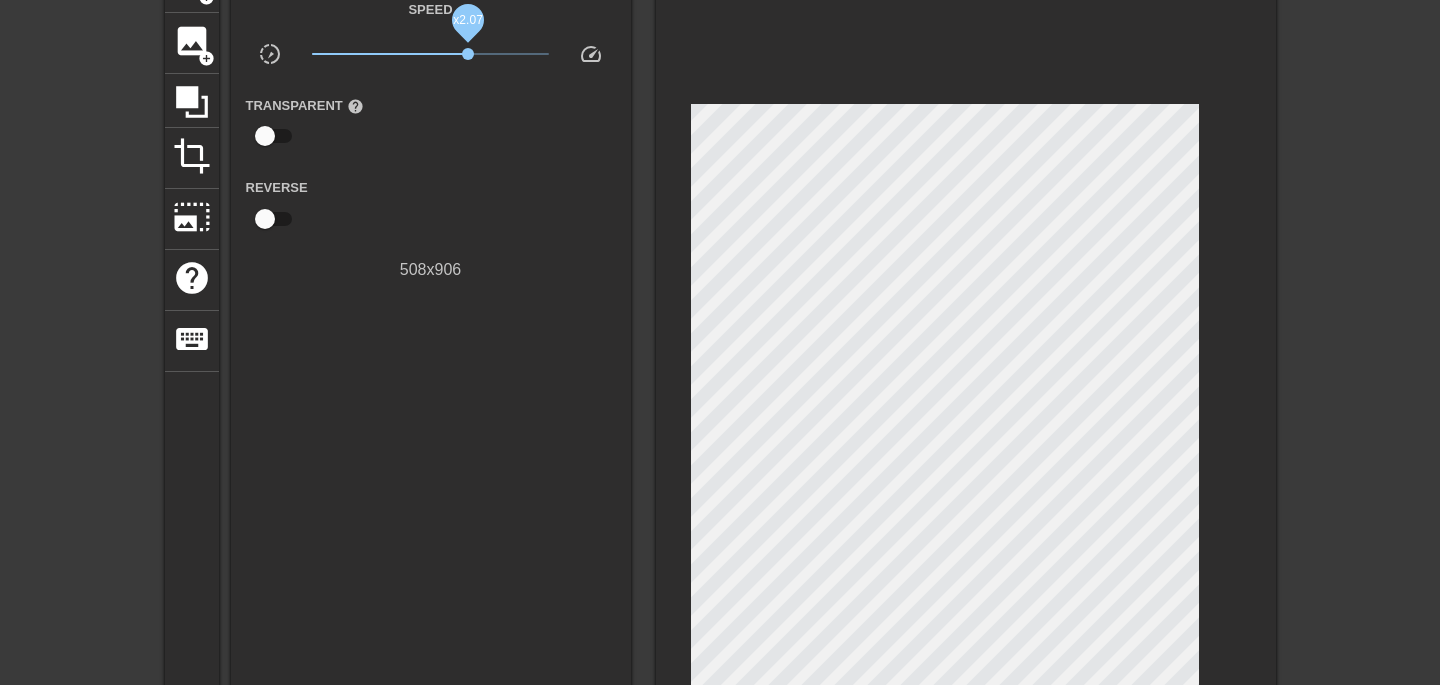 drag, startPoint x: 548, startPoint y: 52, endPoint x: 468, endPoint y: 53, distance: 80.00625 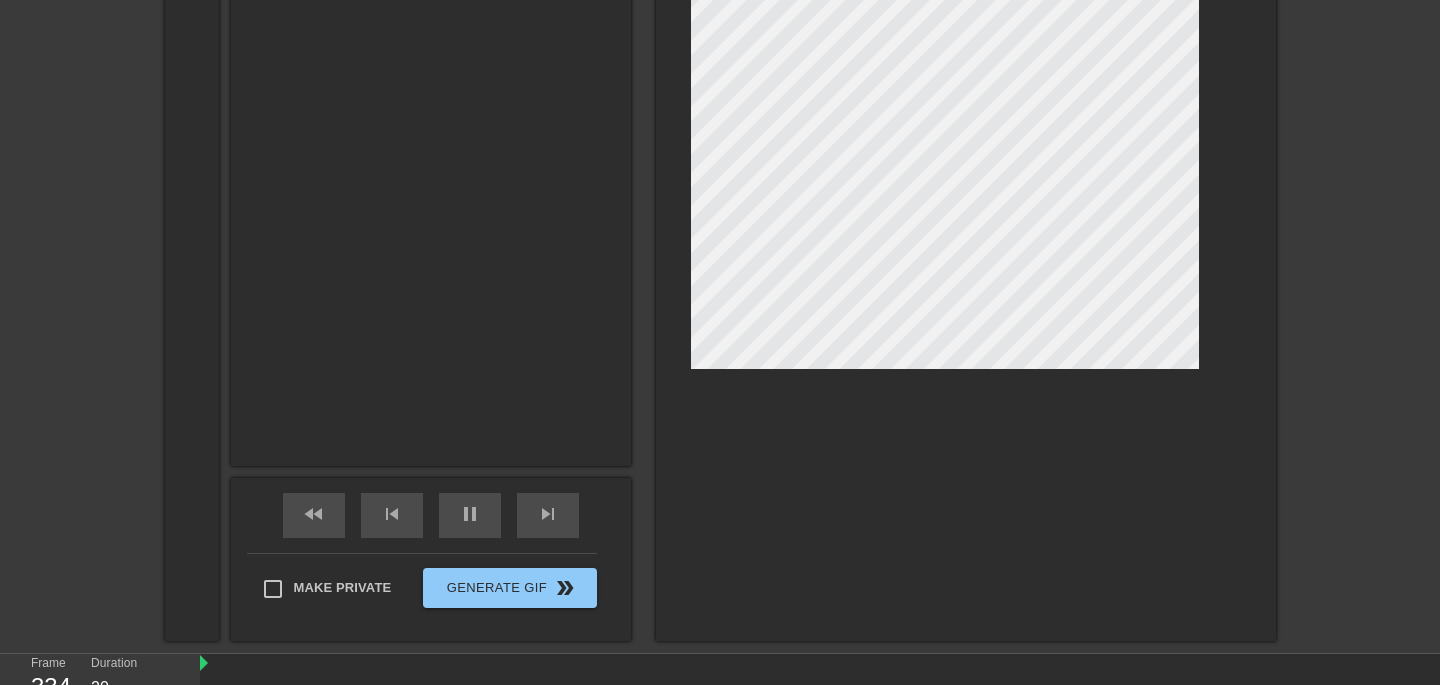 scroll, scrollTop: 785, scrollLeft: 0, axis: vertical 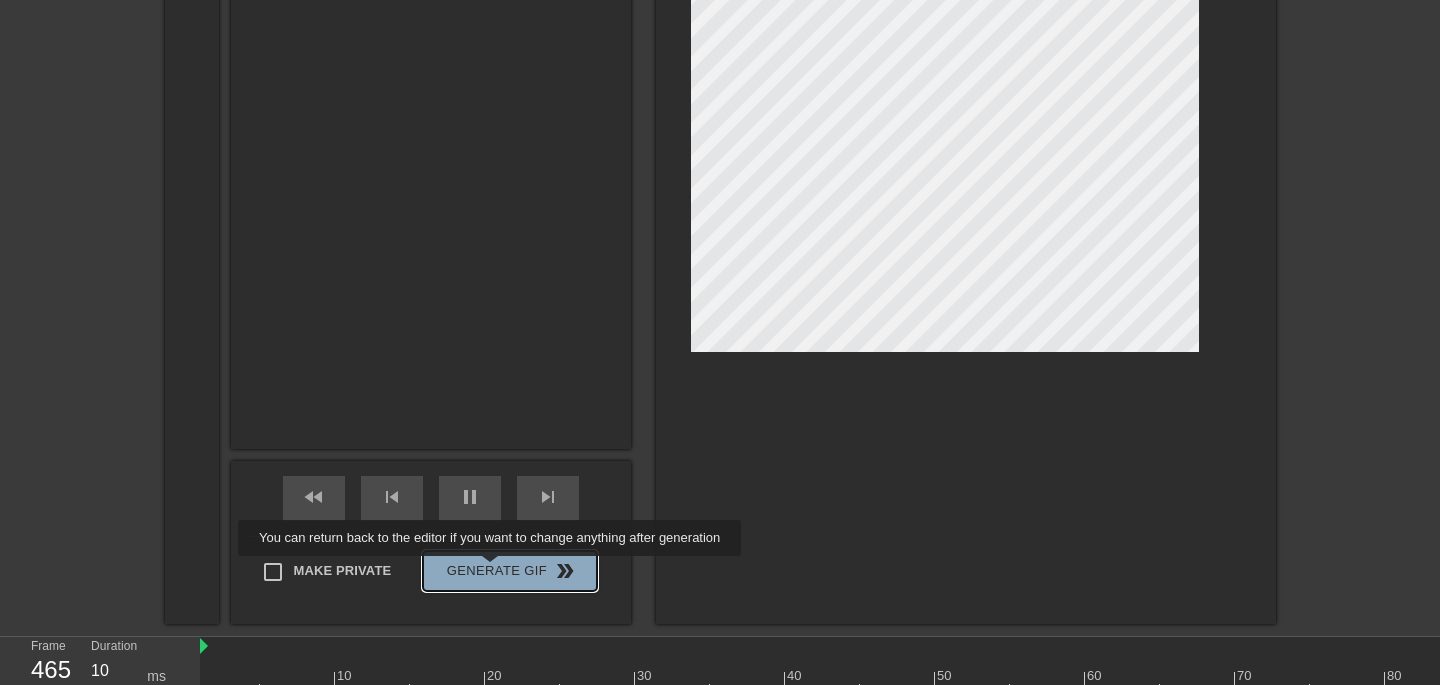 type on "20" 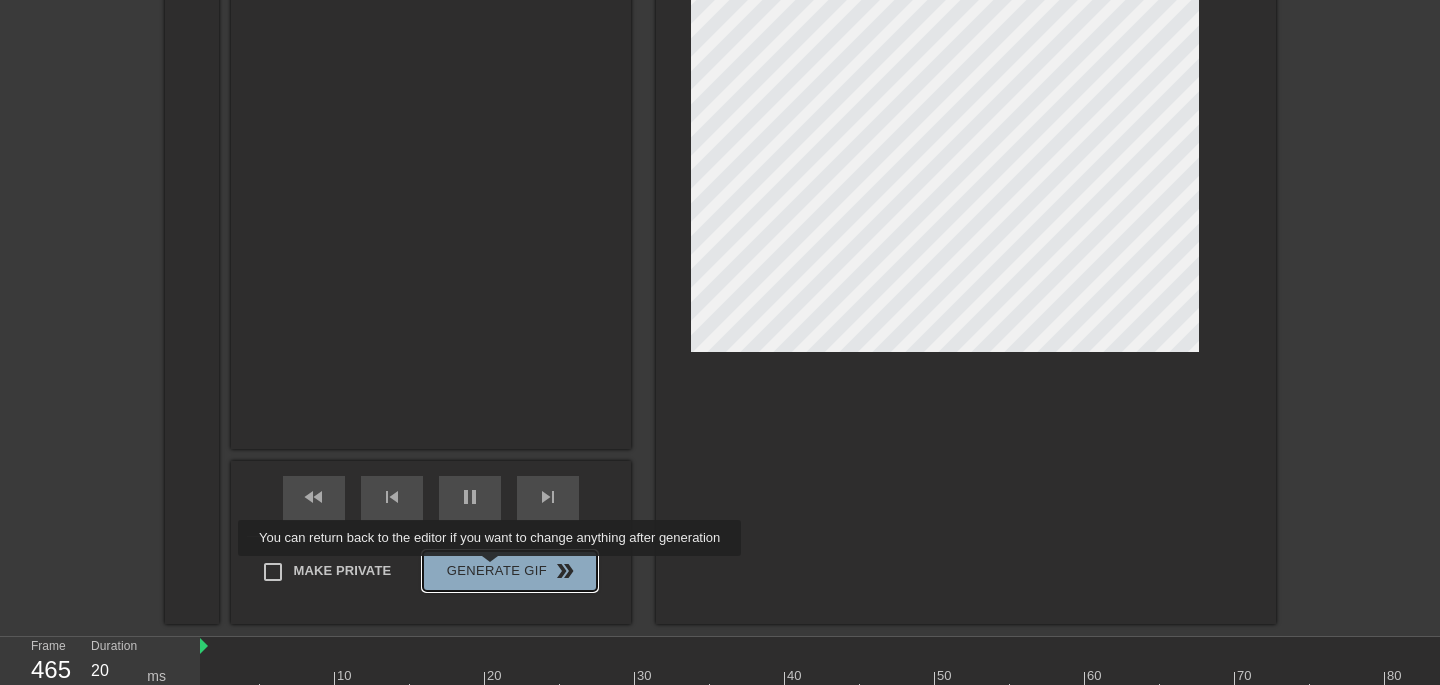 click on "Generate Gif double_arrow" at bounding box center [509, 571] 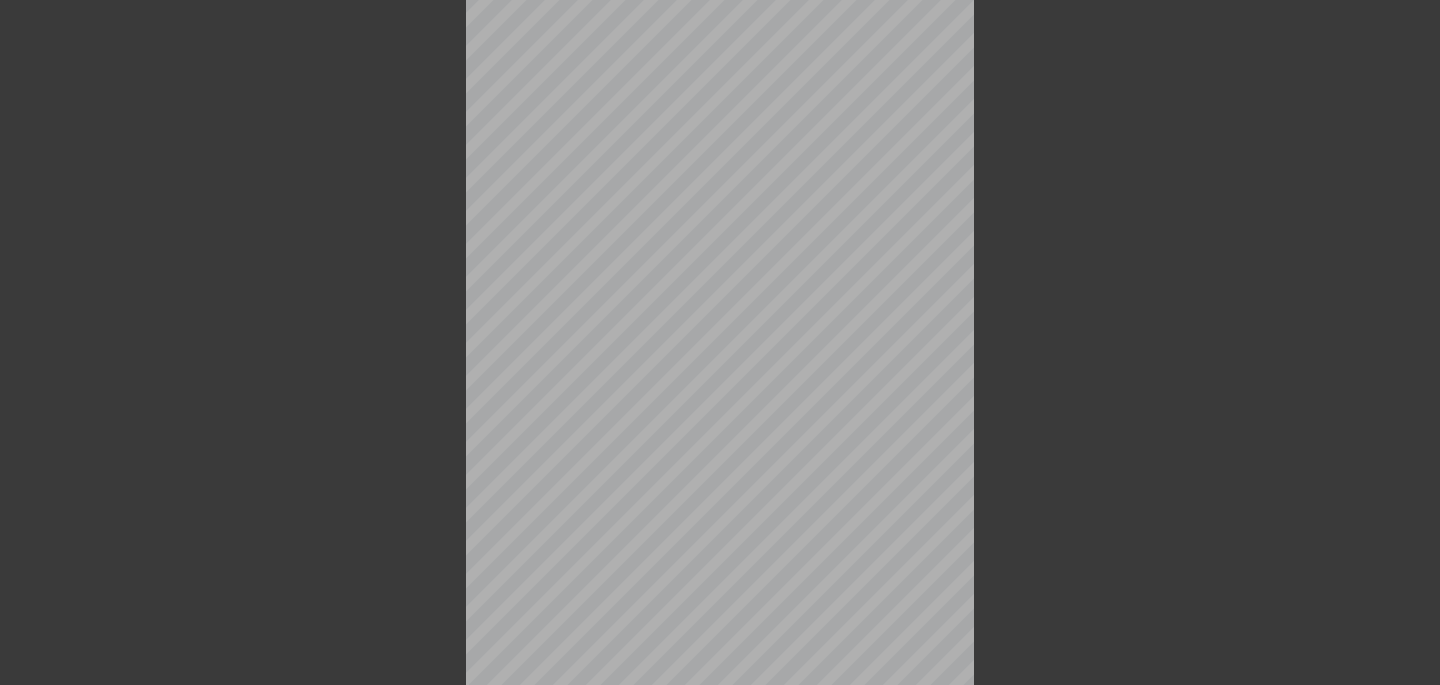 scroll, scrollTop: 467, scrollLeft: 0, axis: vertical 